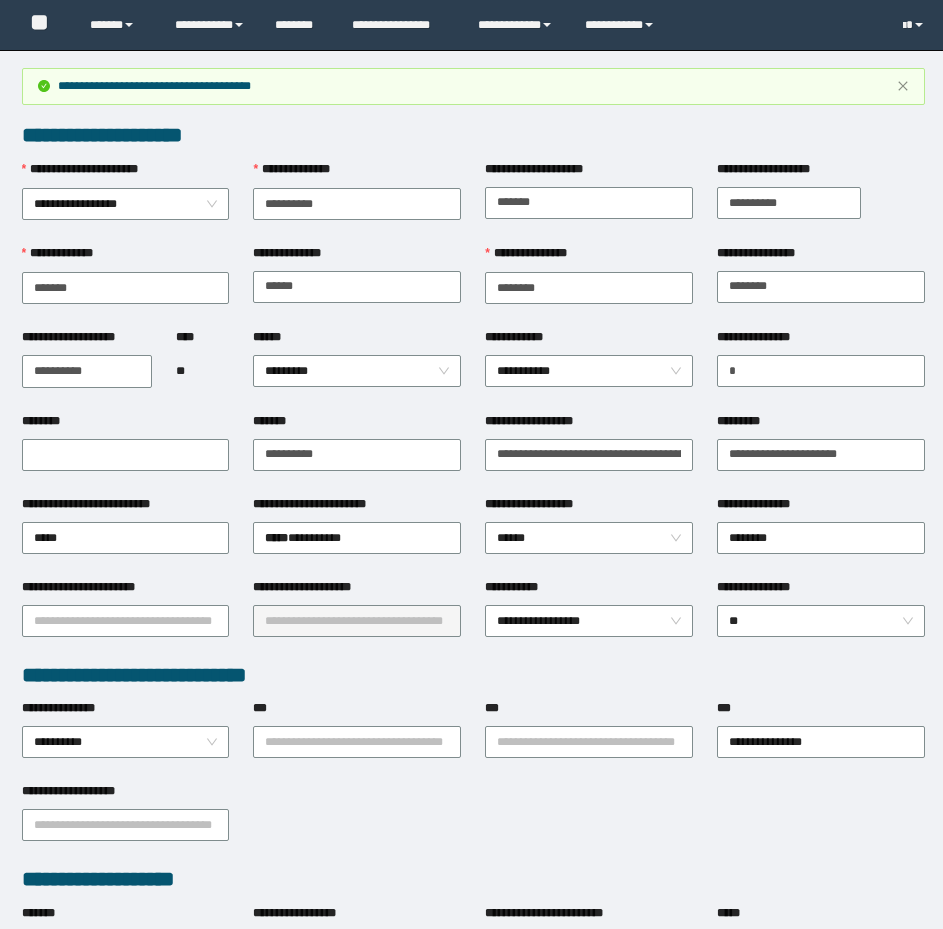 scroll, scrollTop: 814, scrollLeft: 0, axis: vertical 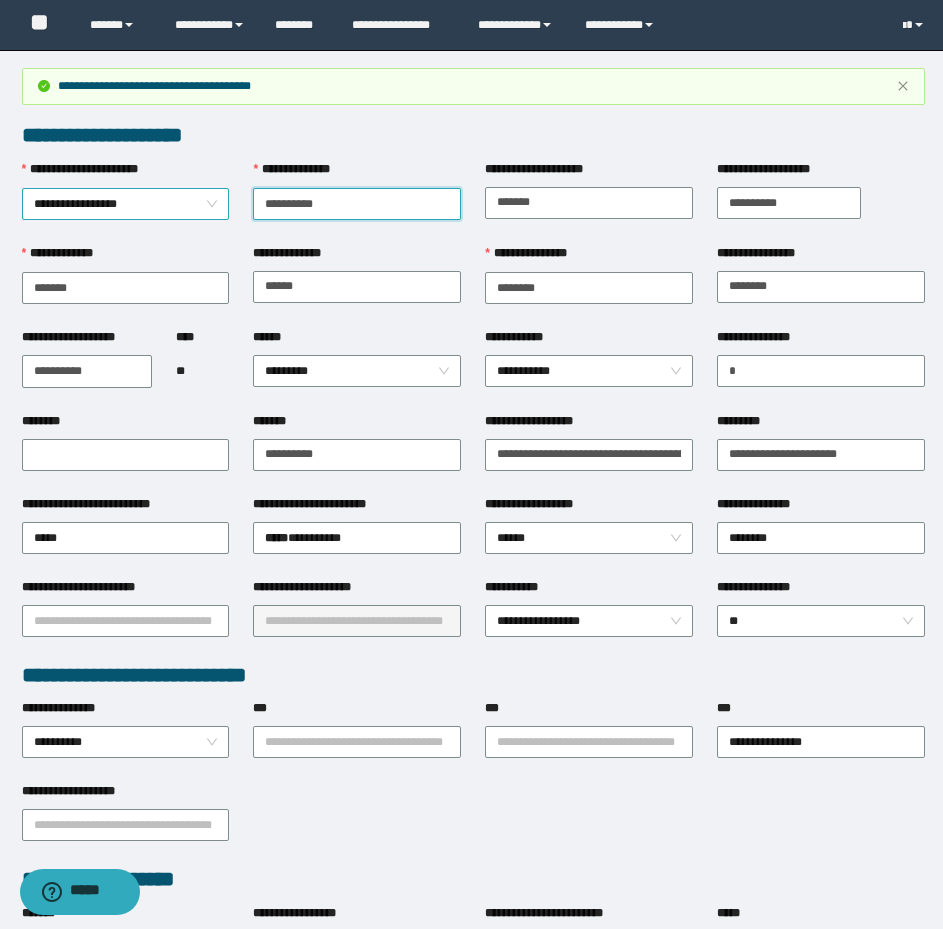 drag, startPoint x: 361, startPoint y: 205, endPoint x: 217, endPoint y: 219, distance: 144.67896 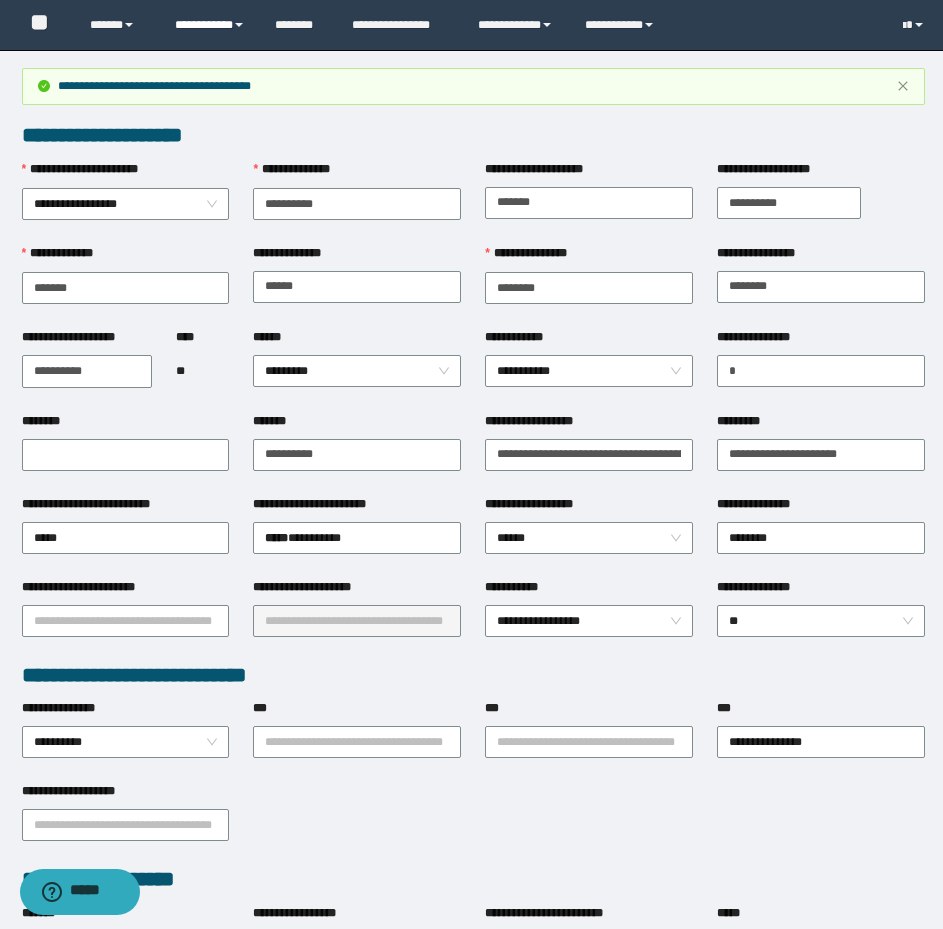 click on "**********" at bounding box center [210, 25] 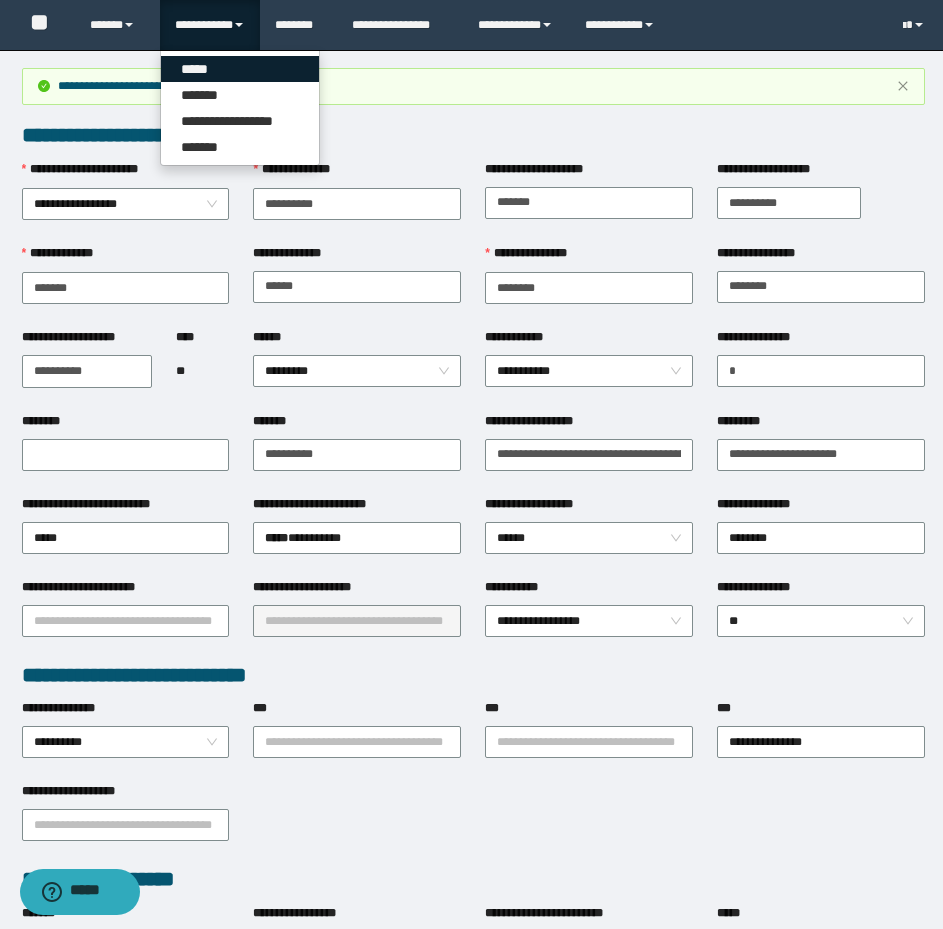 click on "*****" at bounding box center [240, 69] 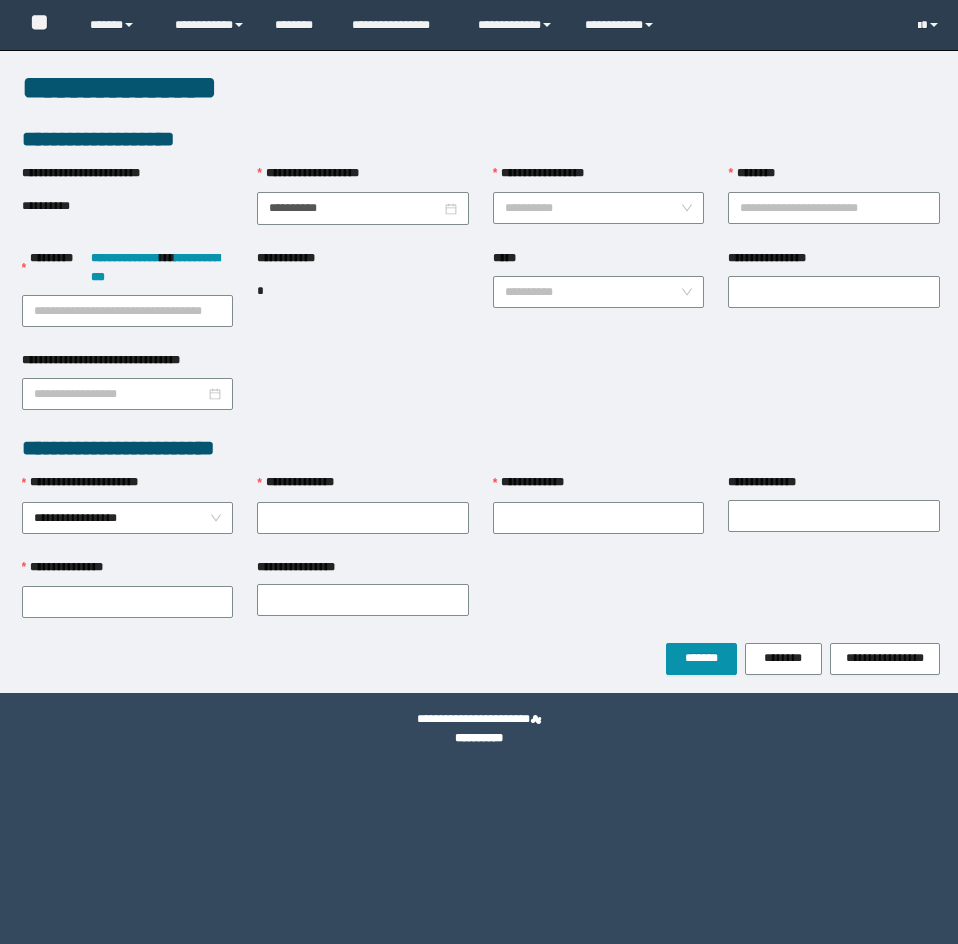 scroll, scrollTop: 0, scrollLeft: 0, axis: both 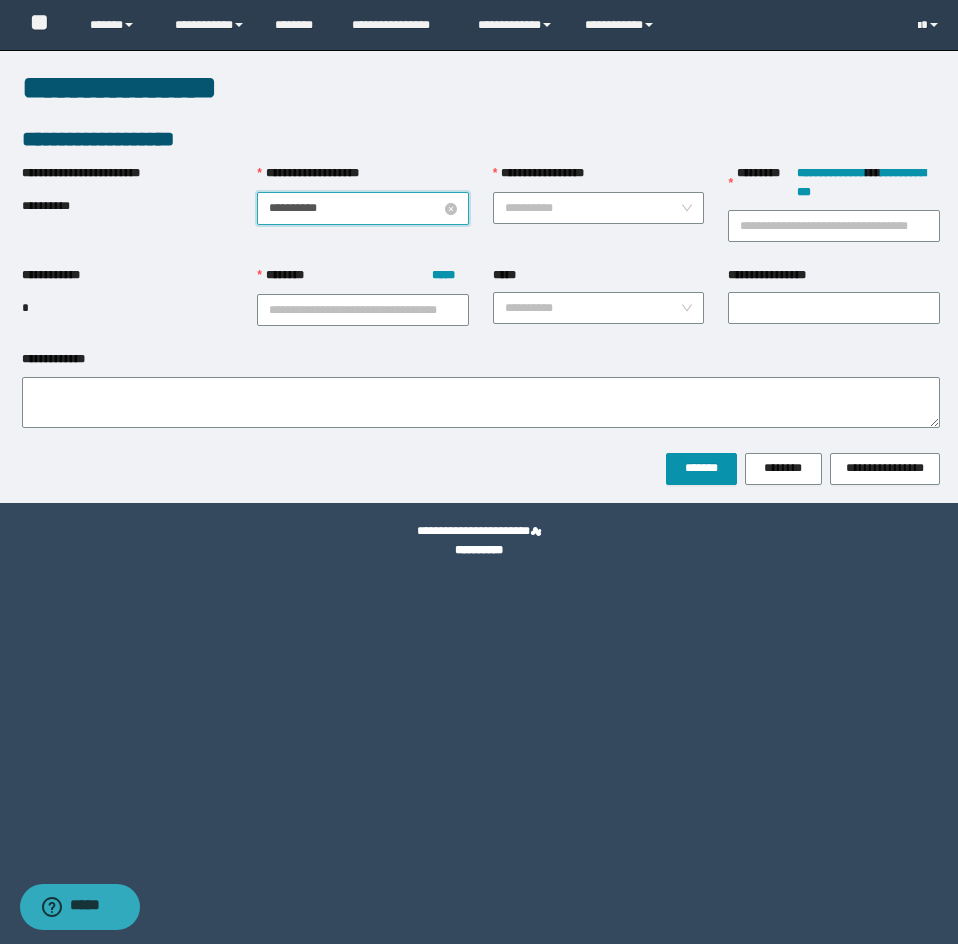 click on "**********" at bounding box center [355, 208] 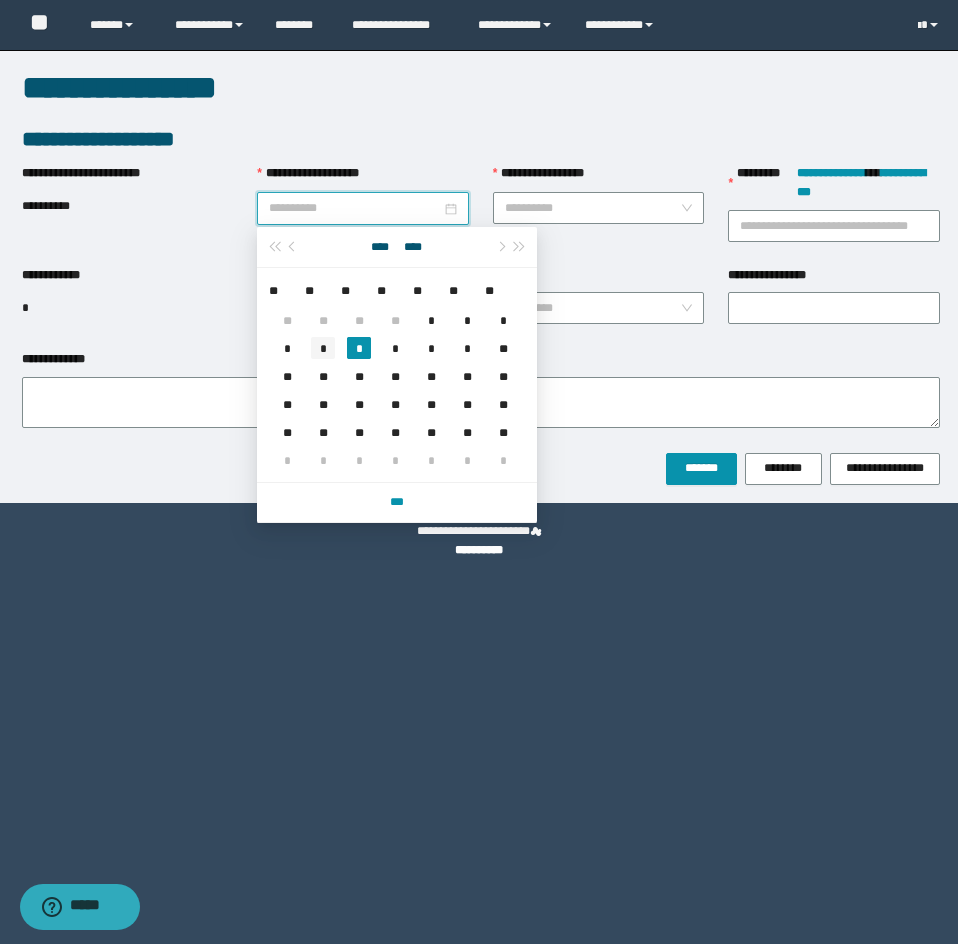 type on "**********" 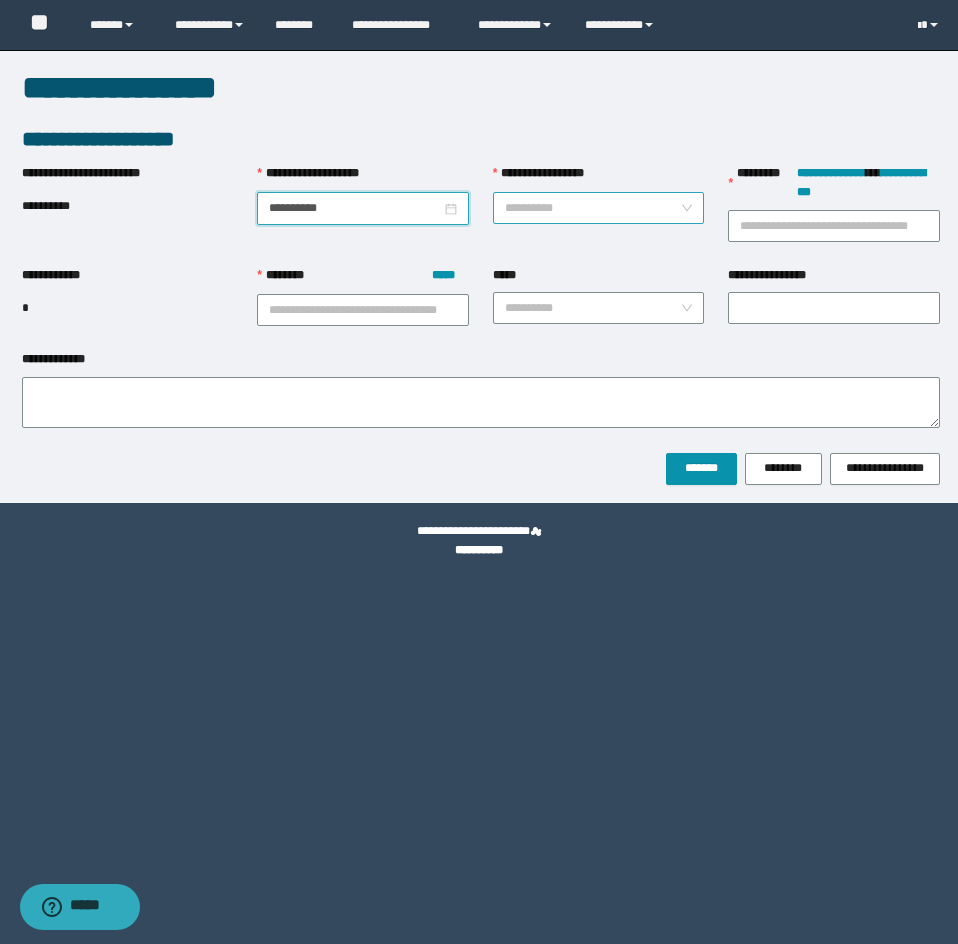 click on "**********" at bounding box center [593, 208] 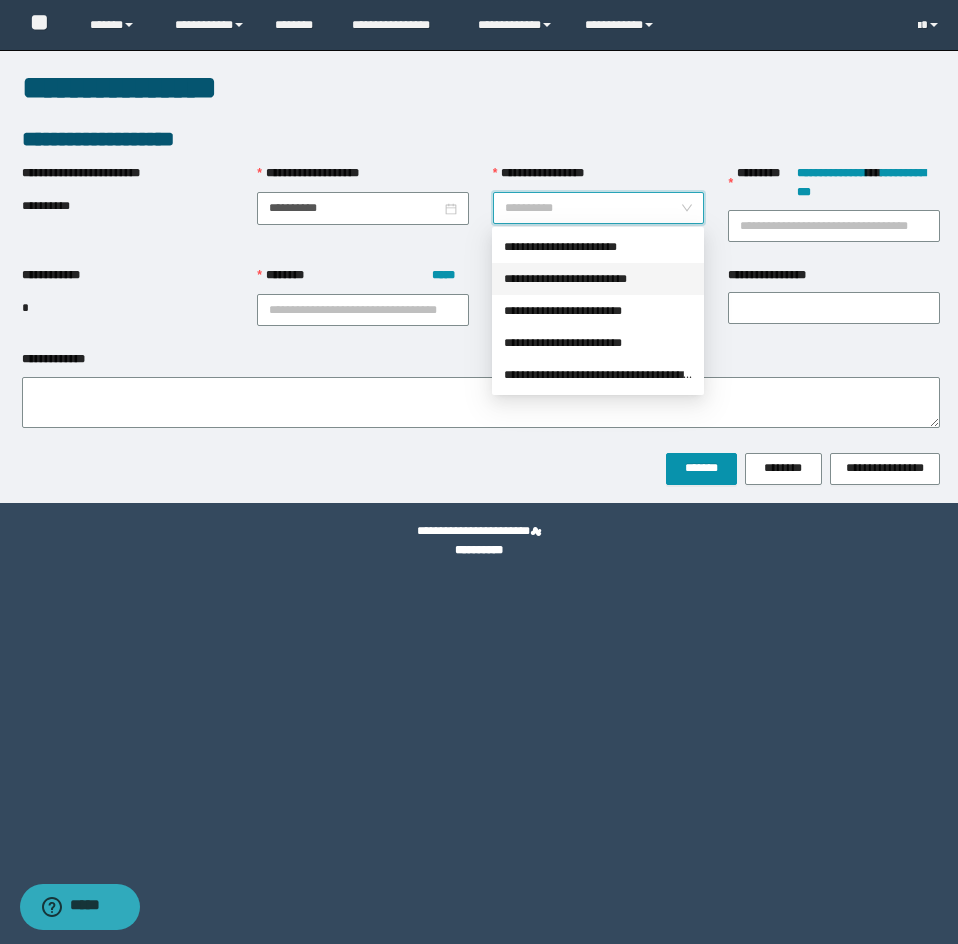 click on "**********" at bounding box center (598, 279) 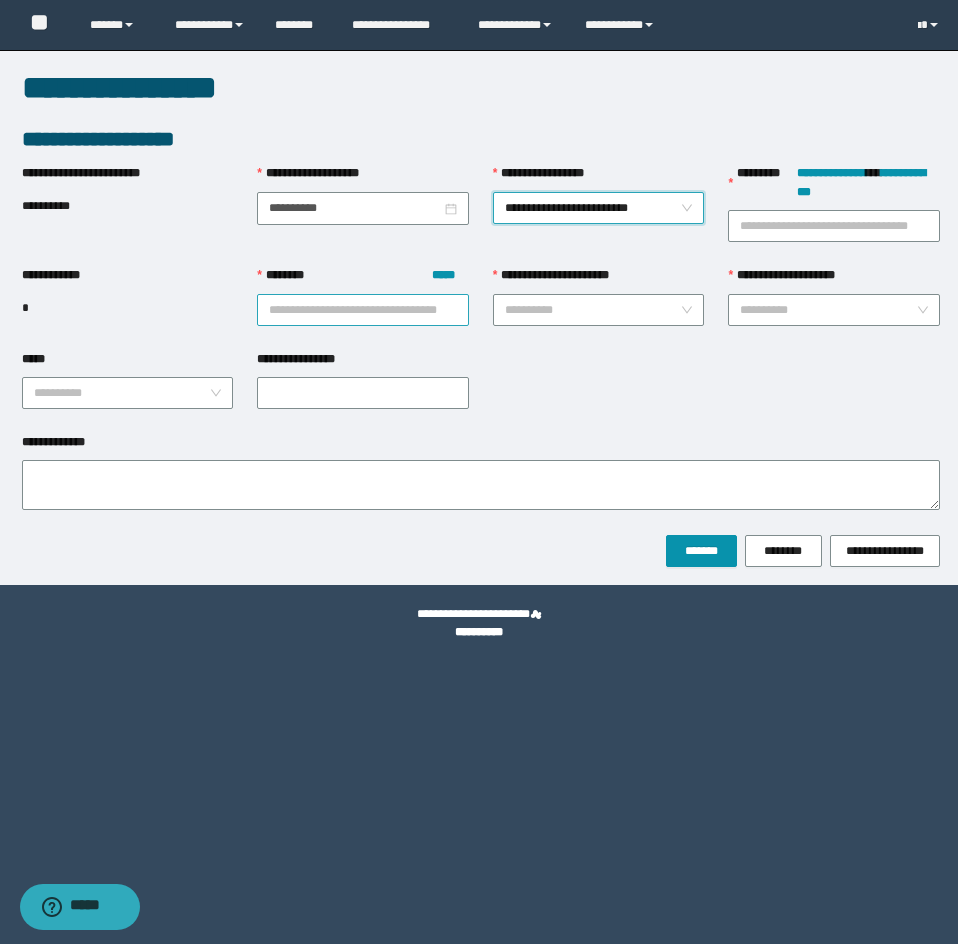 click on "******** *****" at bounding box center (363, 310) 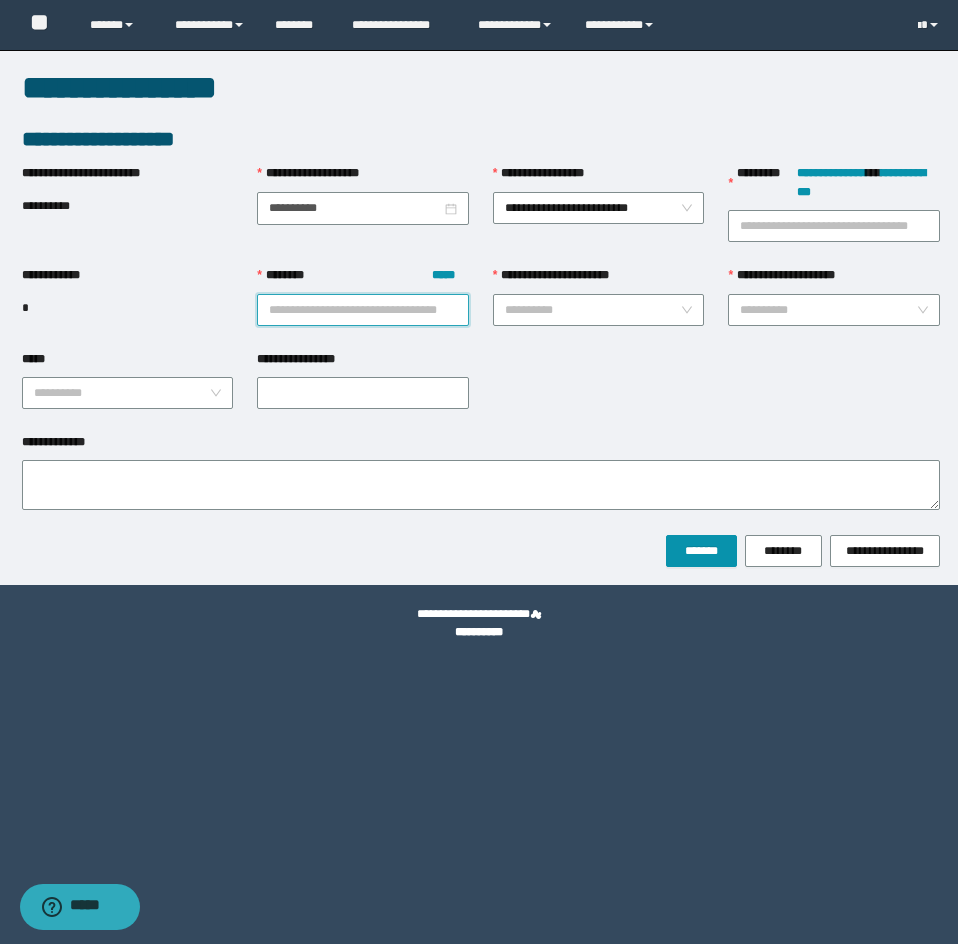 paste on "**********" 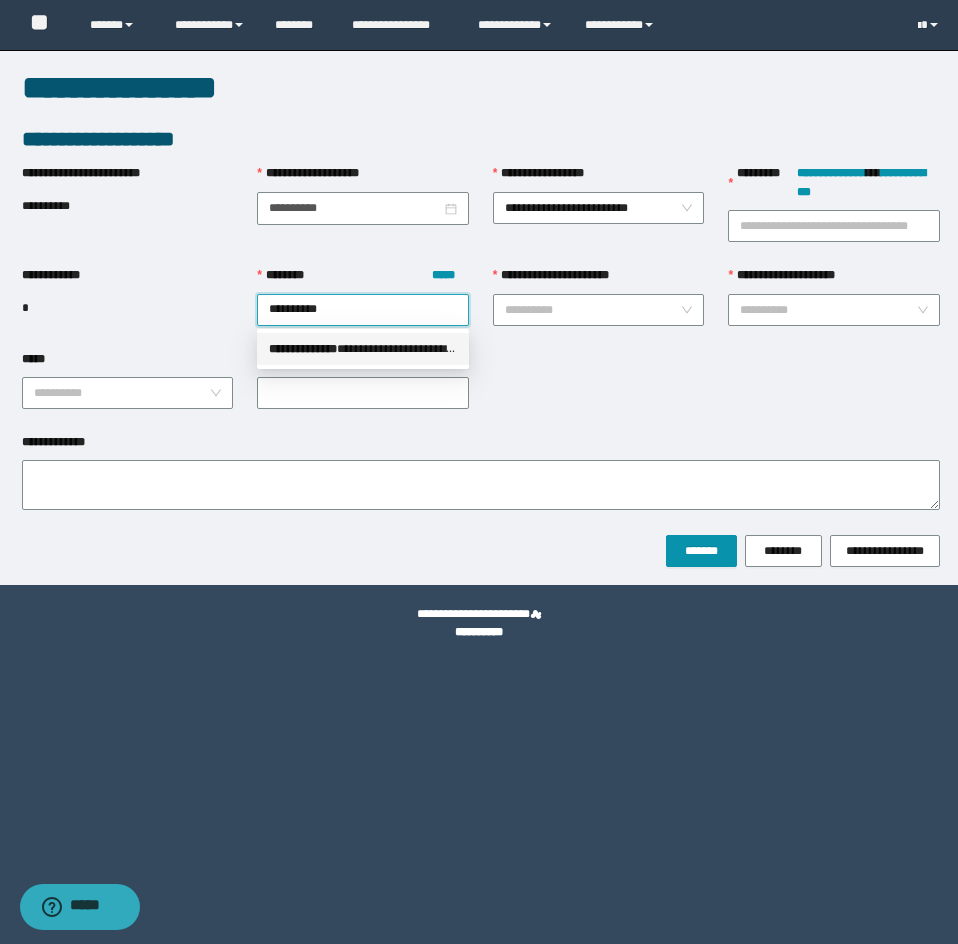 click on "**********" at bounding box center (303, 349) 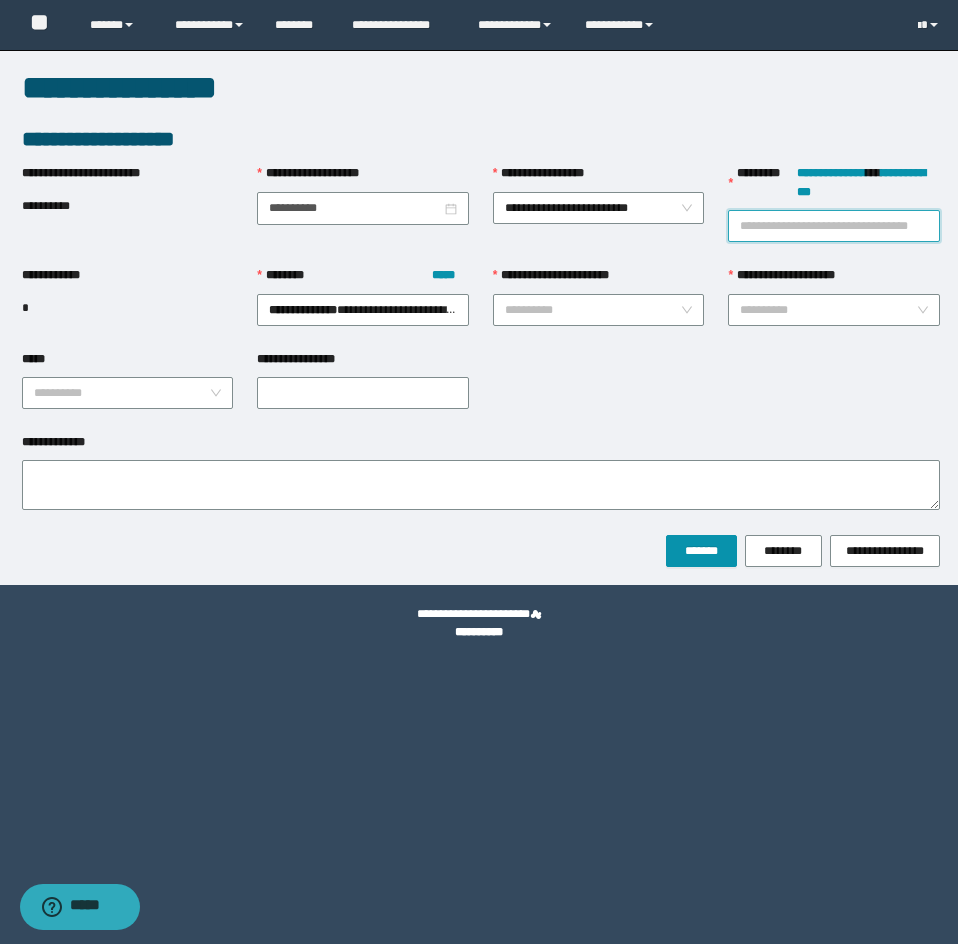 click on "**********" at bounding box center [834, 226] 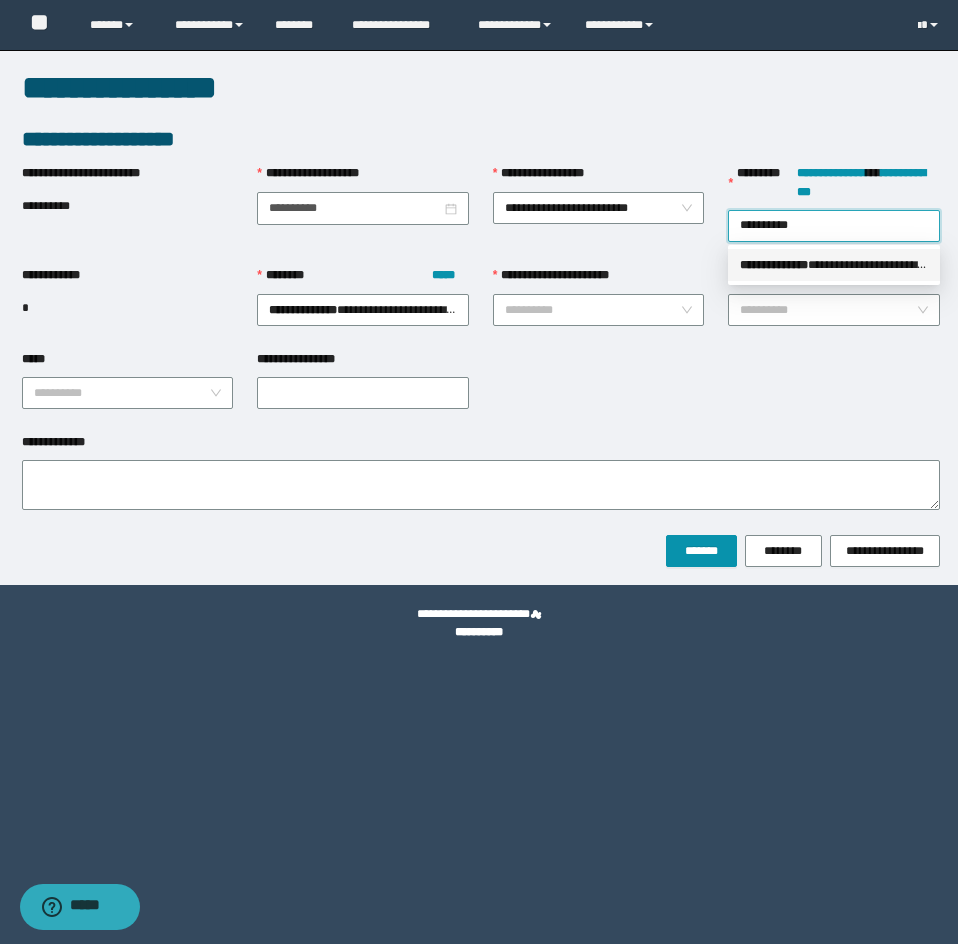 click on "**********" at bounding box center [774, 265] 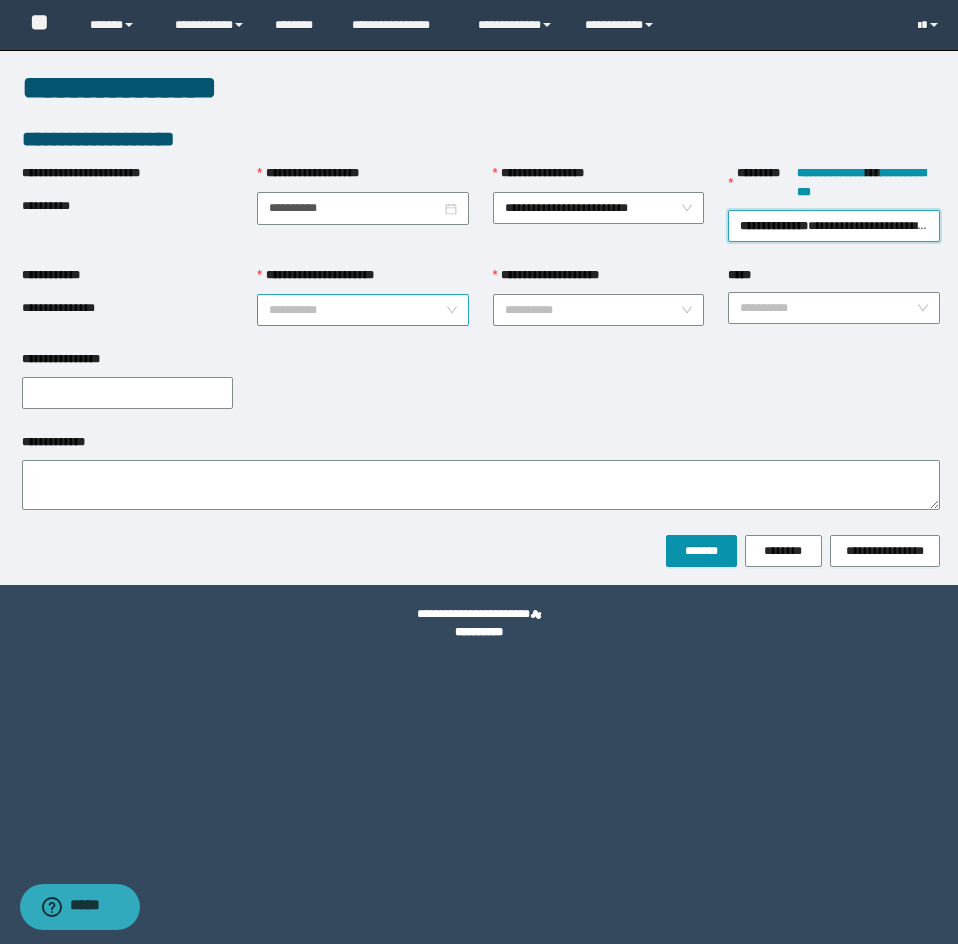 click on "**********" at bounding box center (357, 310) 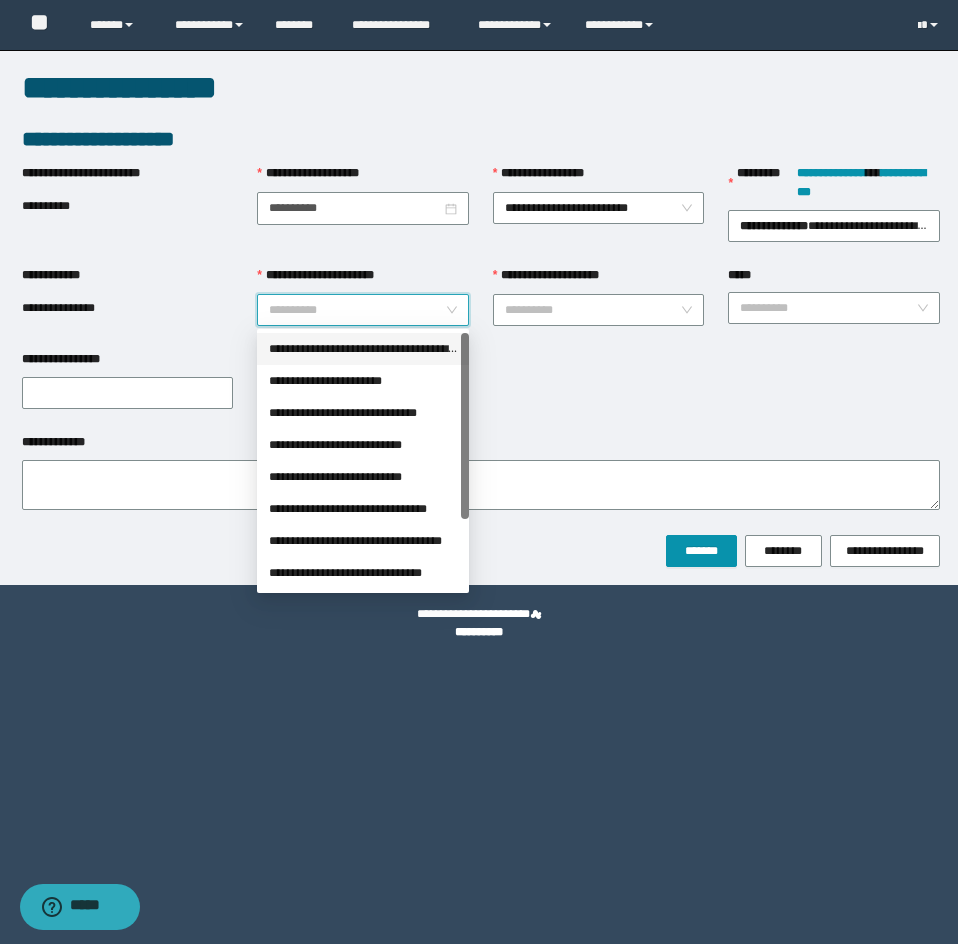 click on "**********" at bounding box center (363, 349) 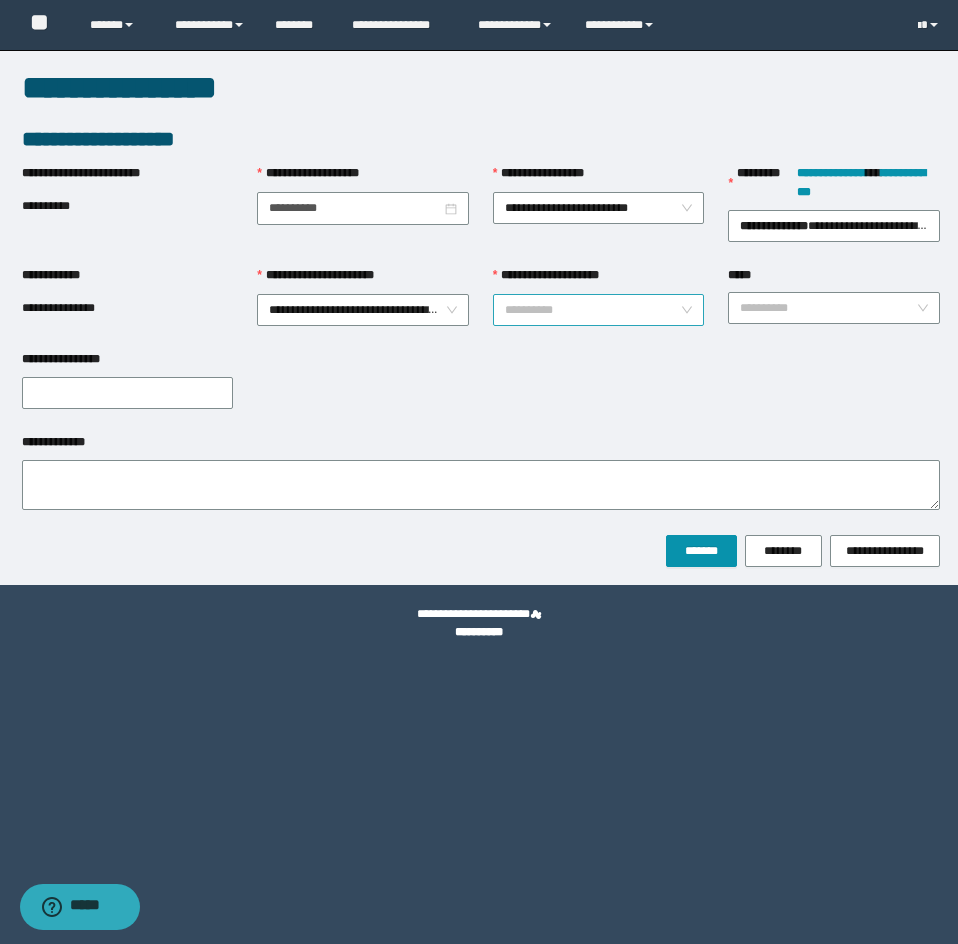 click on "**********" at bounding box center [593, 310] 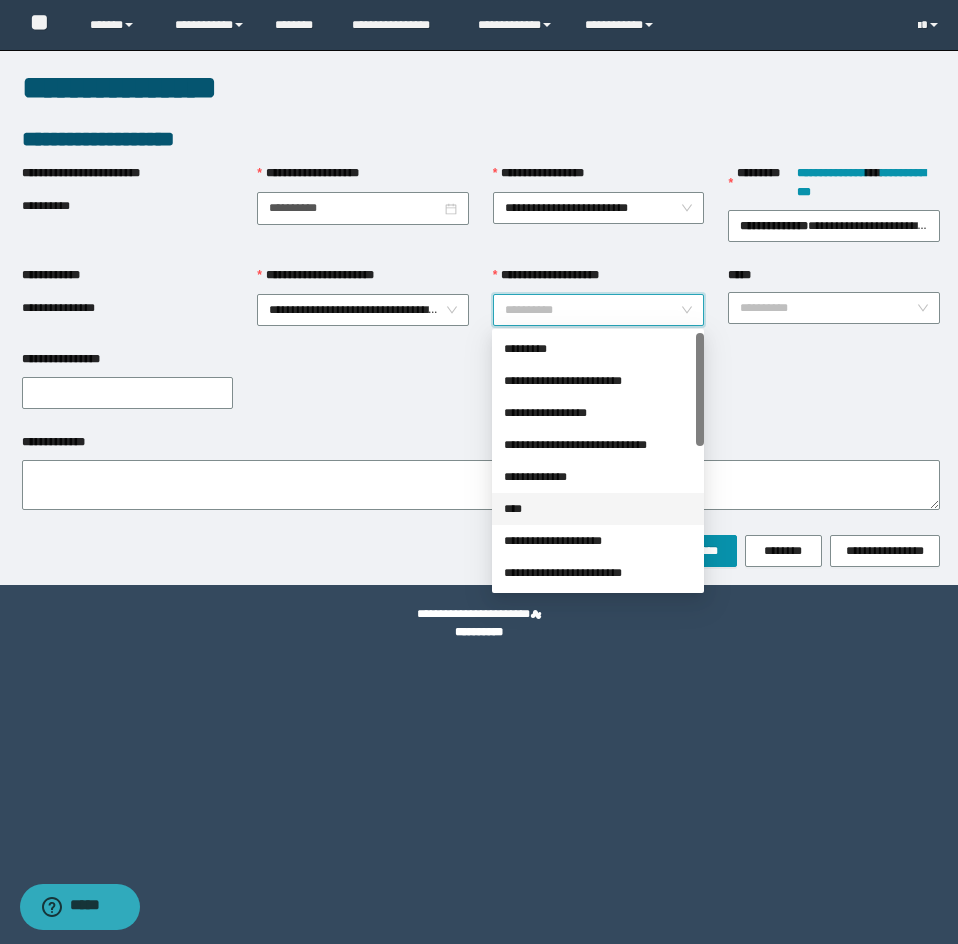 click on "****" at bounding box center (598, 509) 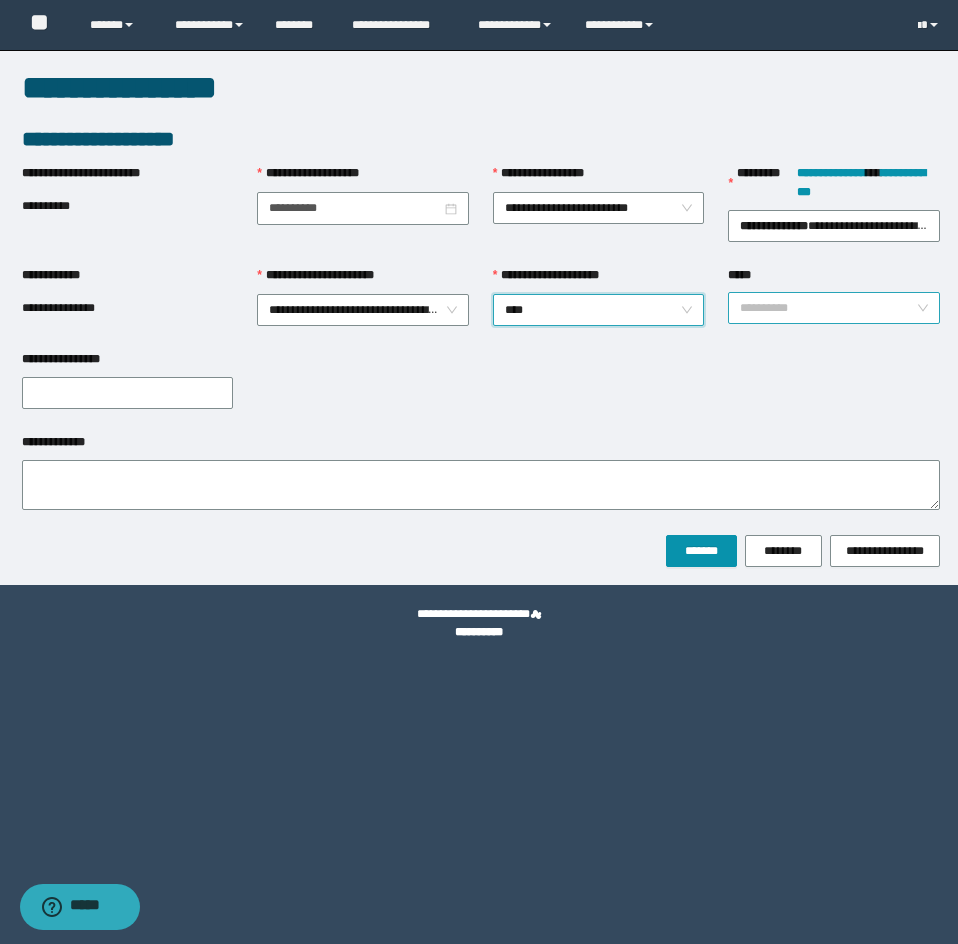 click on "*****" at bounding box center [828, 308] 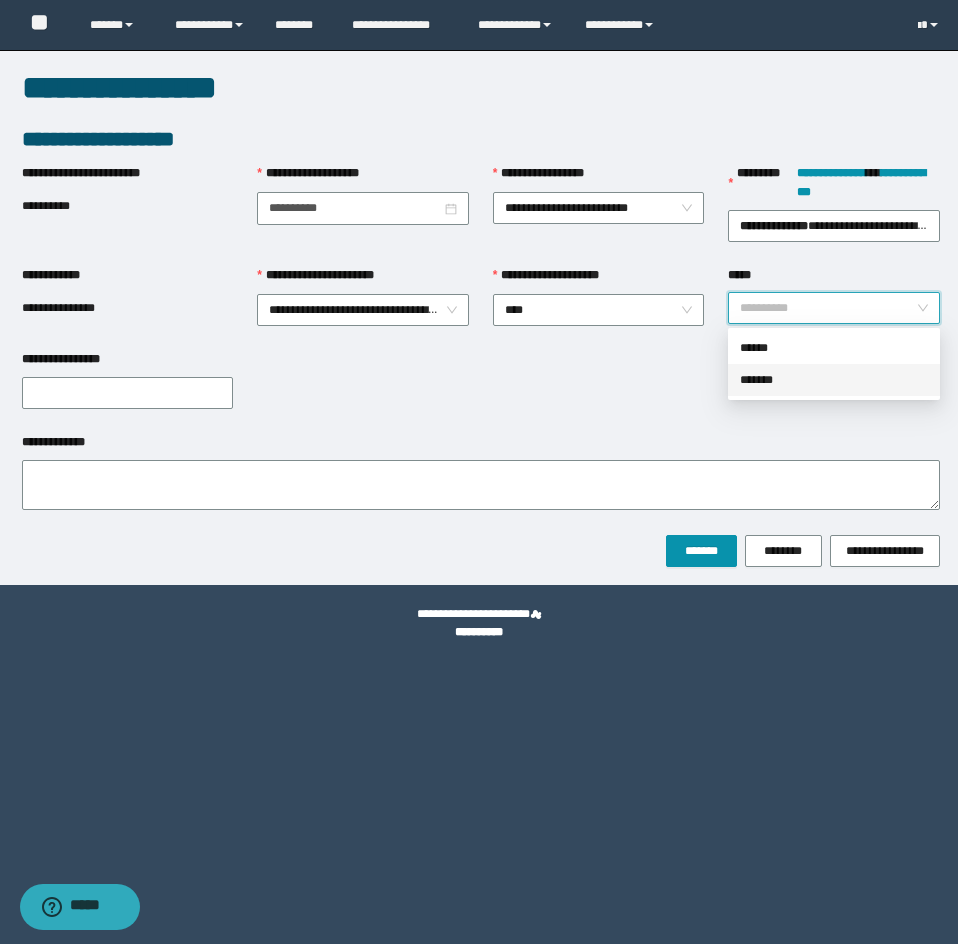 click on "*******" at bounding box center (834, 380) 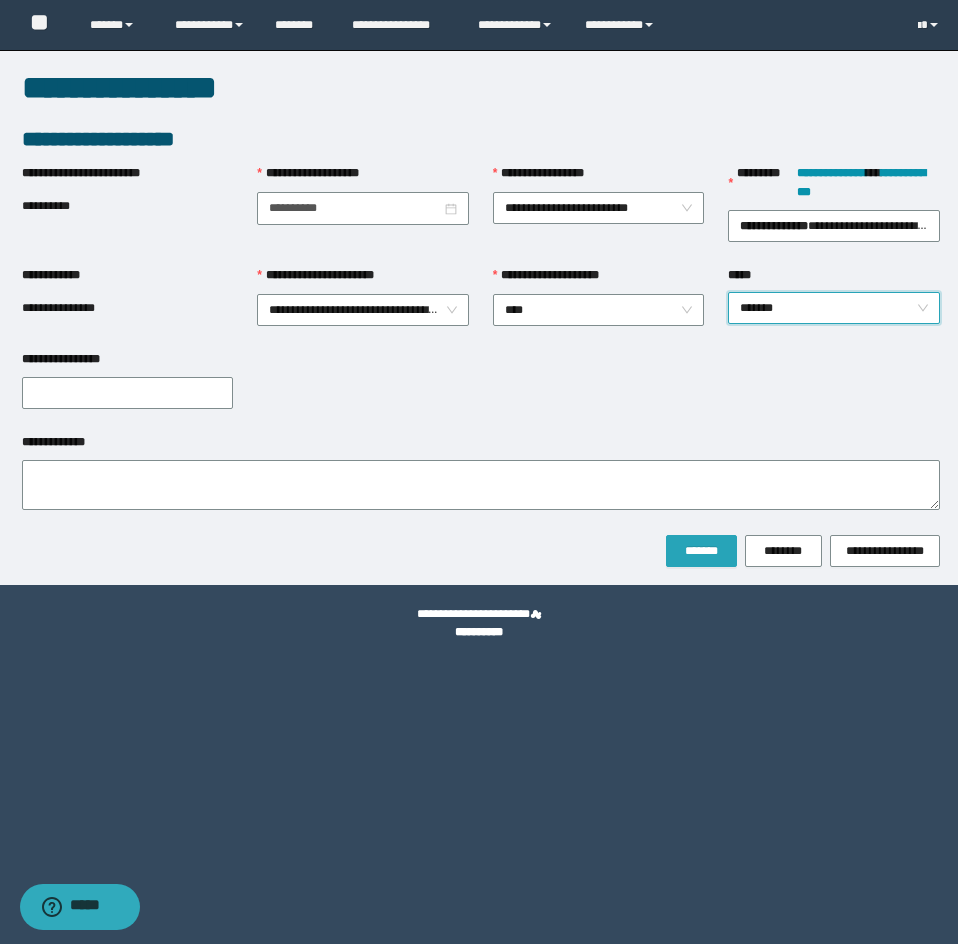 click on "*******" at bounding box center (701, 551) 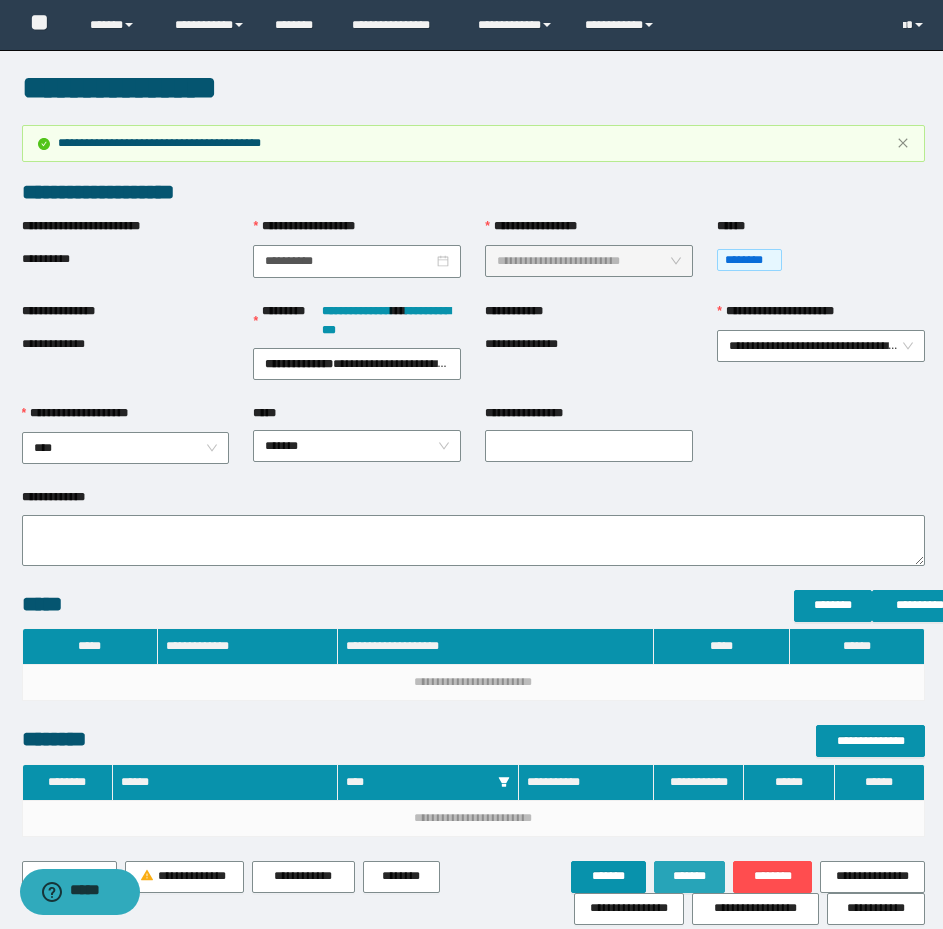click on "*******" at bounding box center [690, 876] 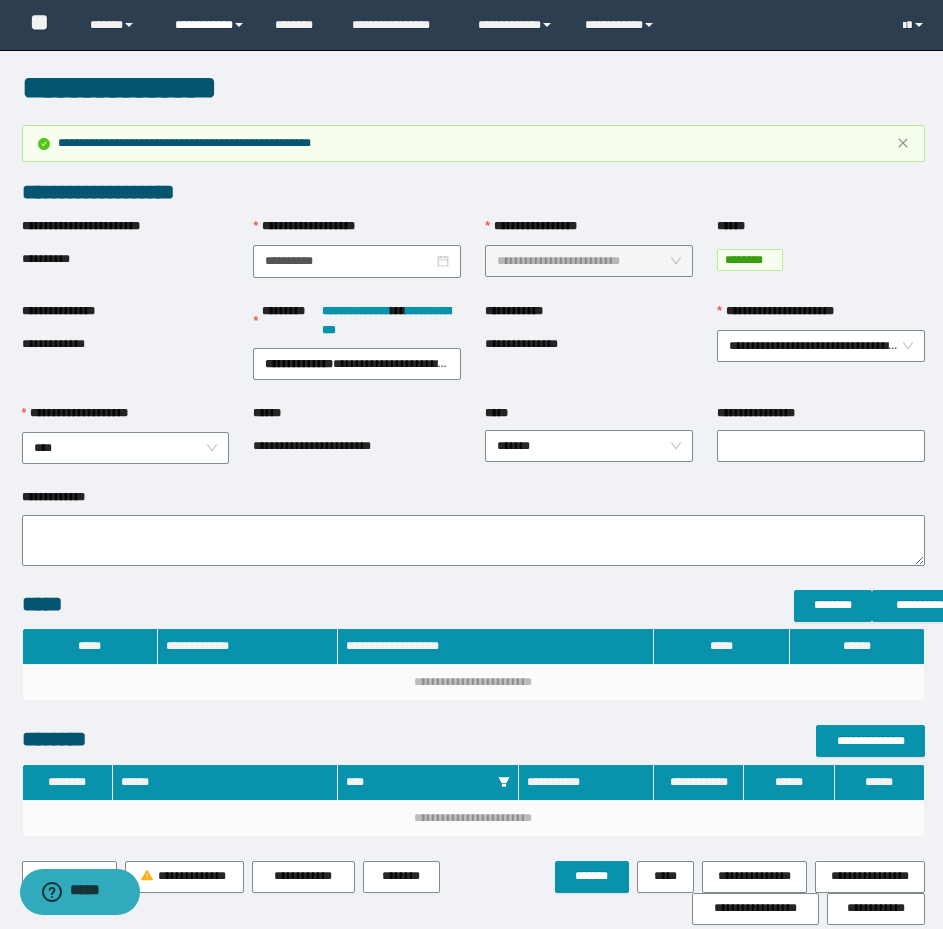 click on "**********" at bounding box center (210, 25) 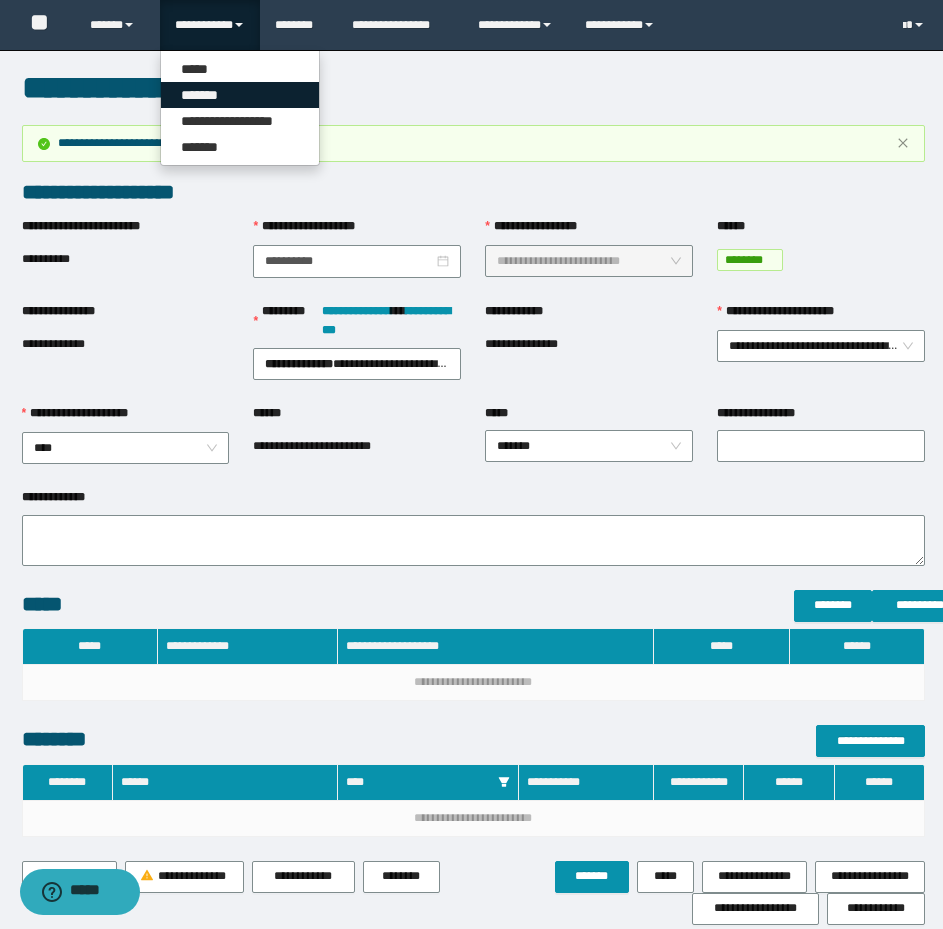 click on "*******" at bounding box center (240, 95) 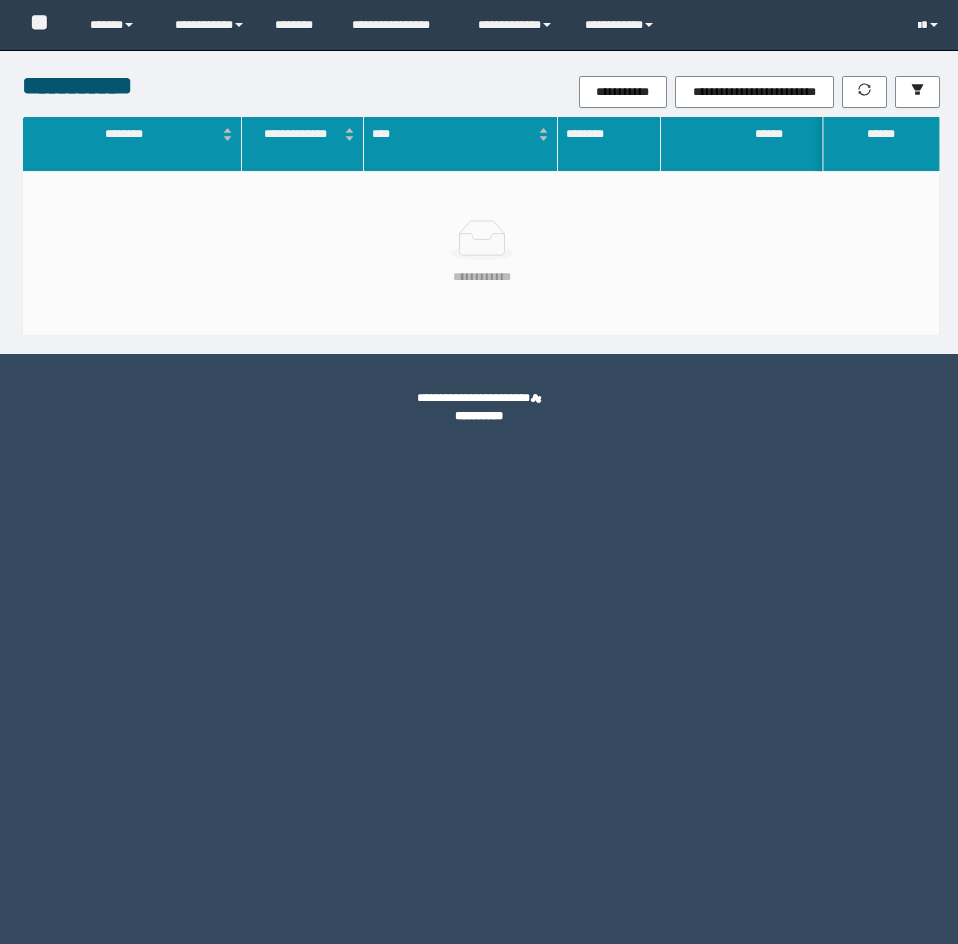 scroll, scrollTop: 0, scrollLeft: 0, axis: both 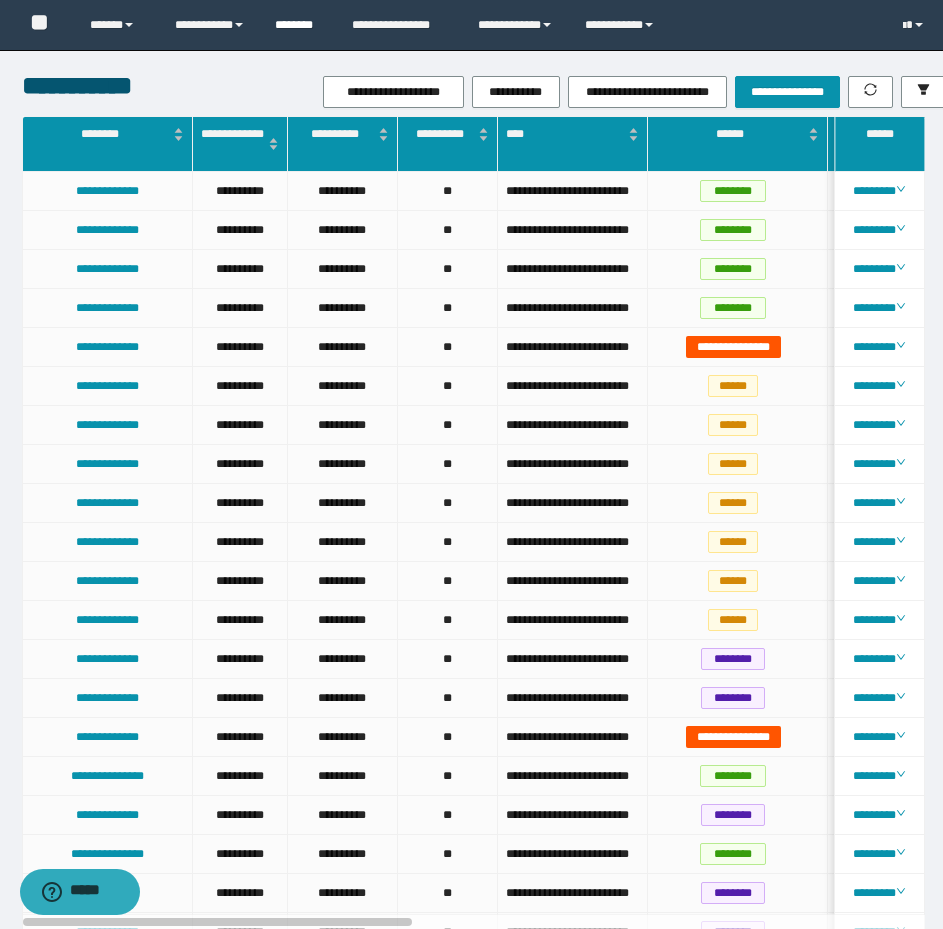 click on "********" at bounding box center (298, 25) 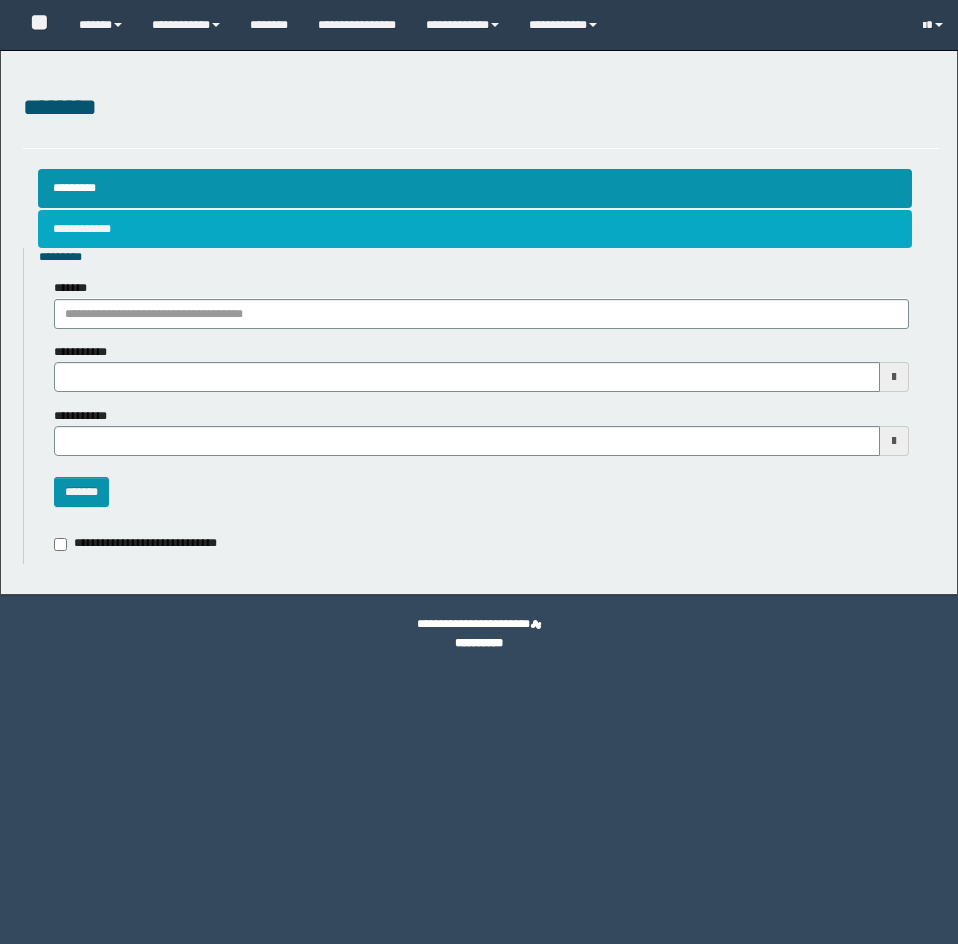 scroll, scrollTop: 0, scrollLeft: 0, axis: both 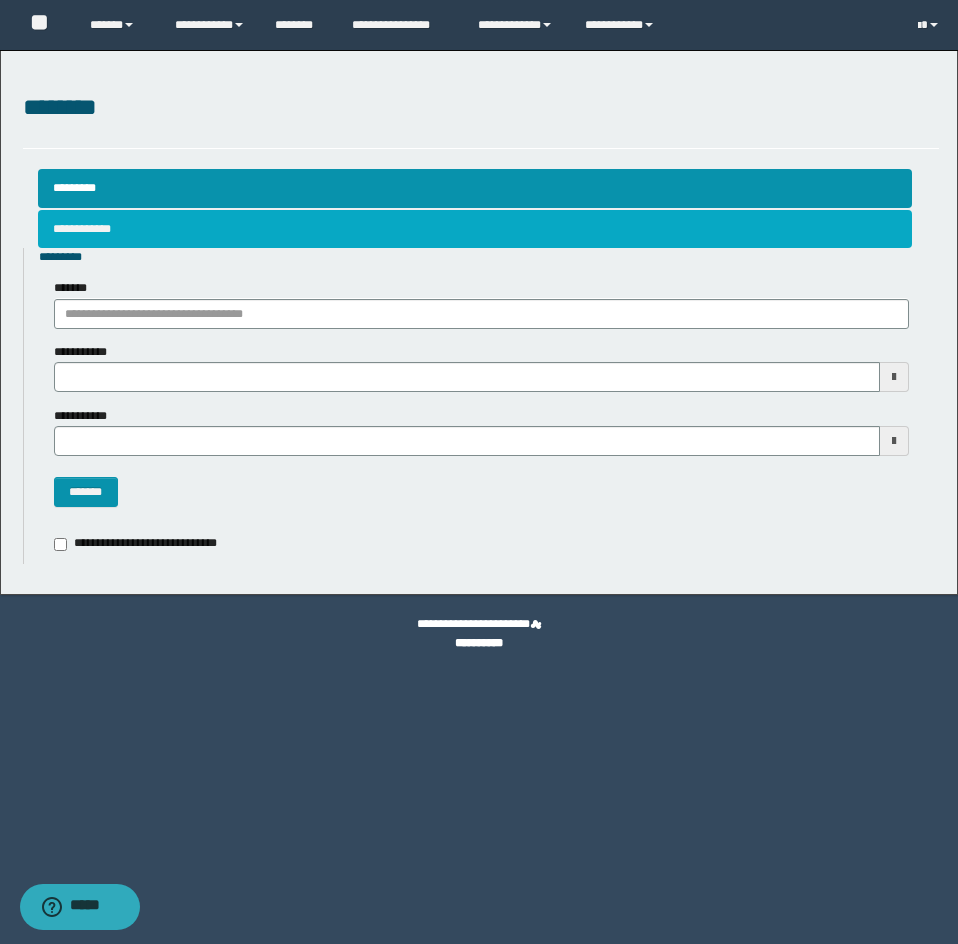 click on "**********" at bounding box center [475, 229] 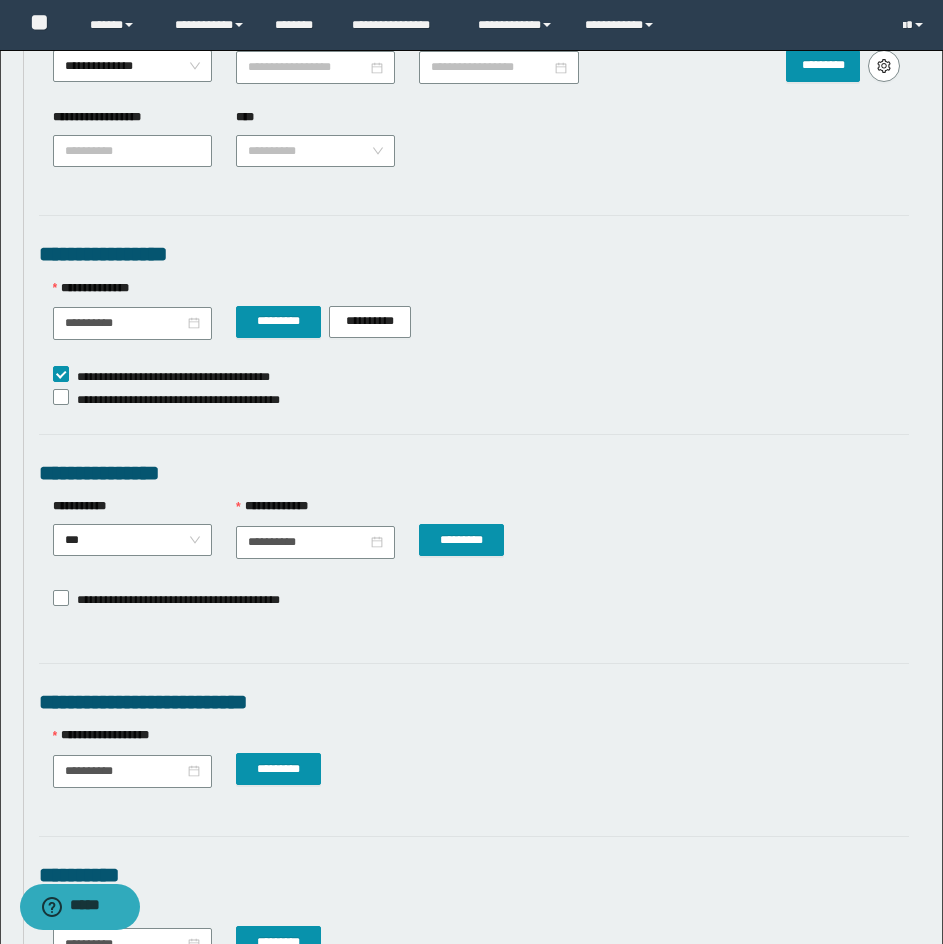 scroll, scrollTop: 1368, scrollLeft: 0, axis: vertical 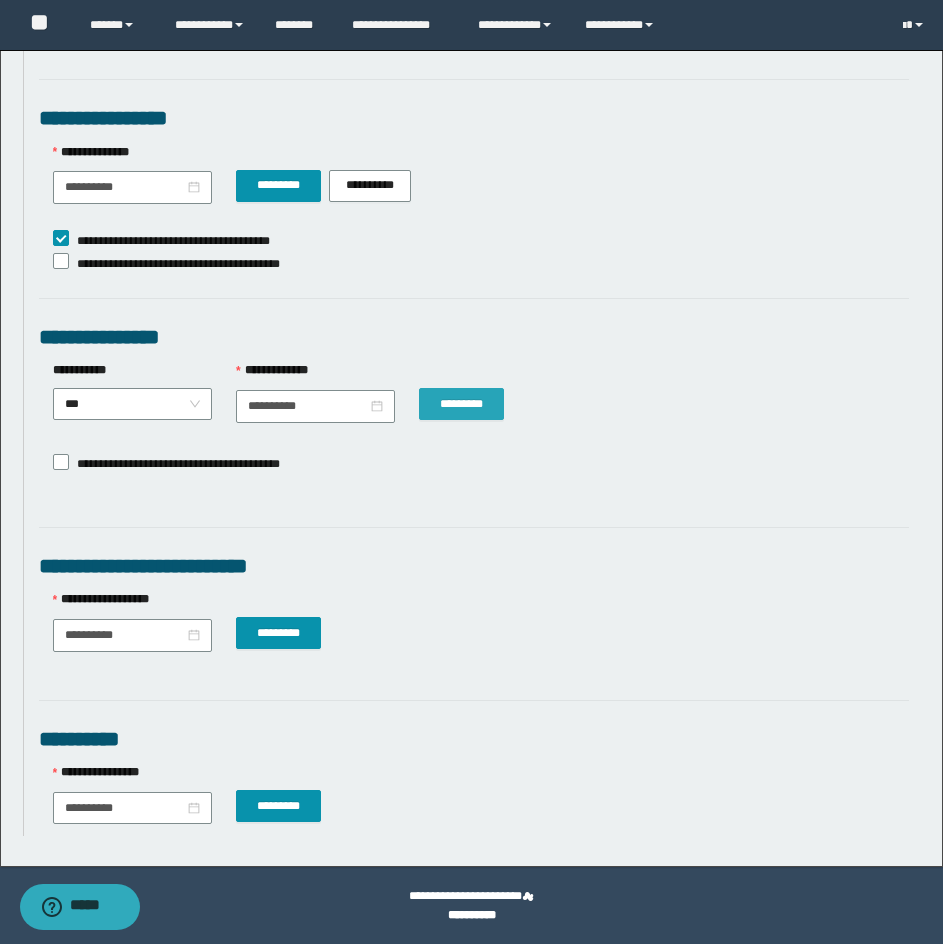click on "*********" at bounding box center (461, 404) 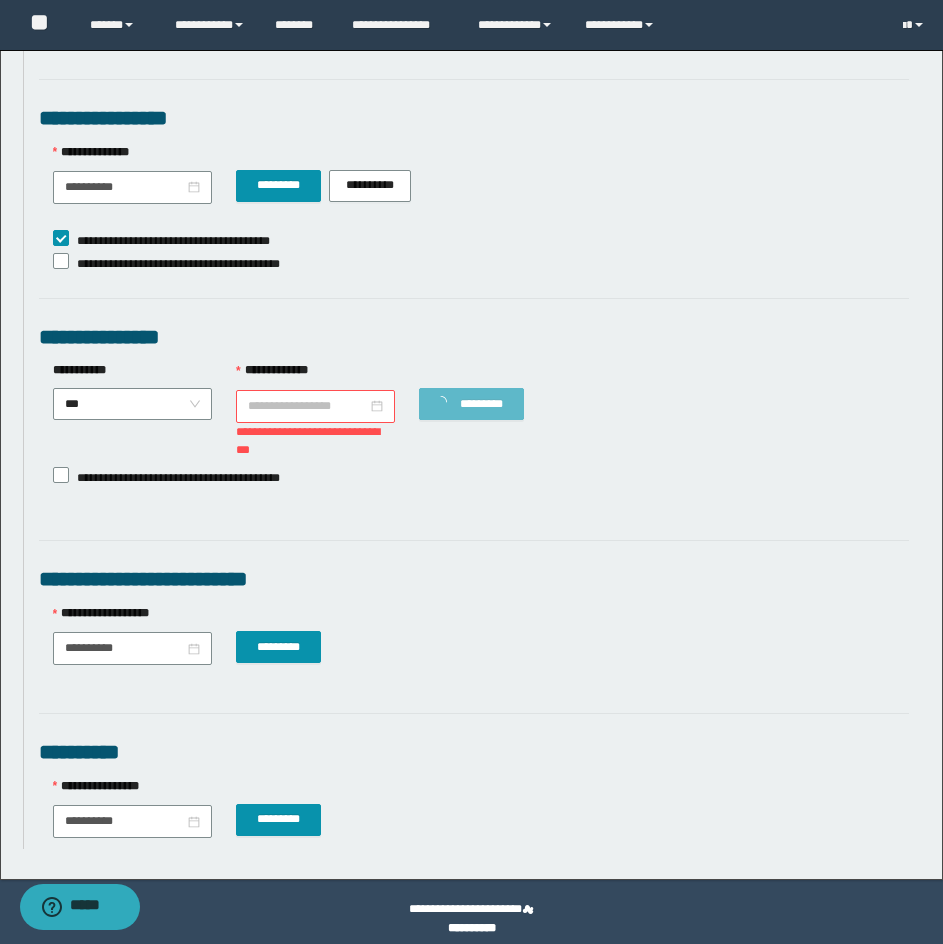 click on "**********" at bounding box center [307, 406] 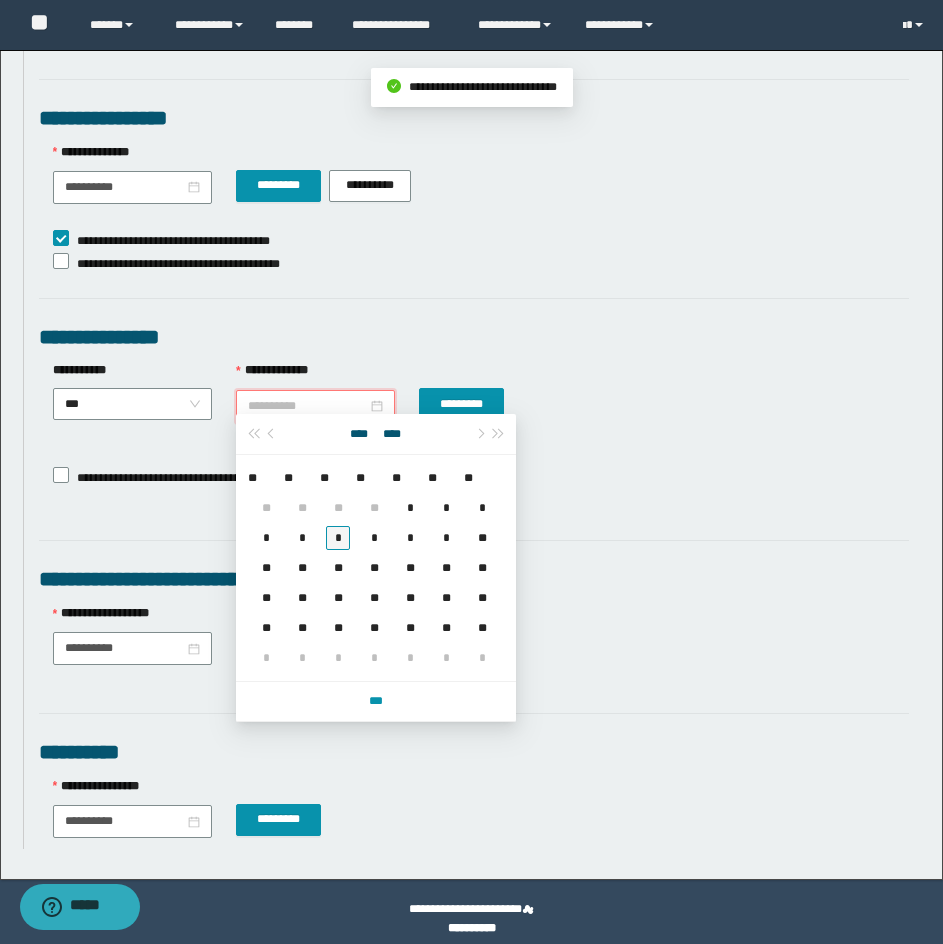 click on "*" at bounding box center [338, 538] 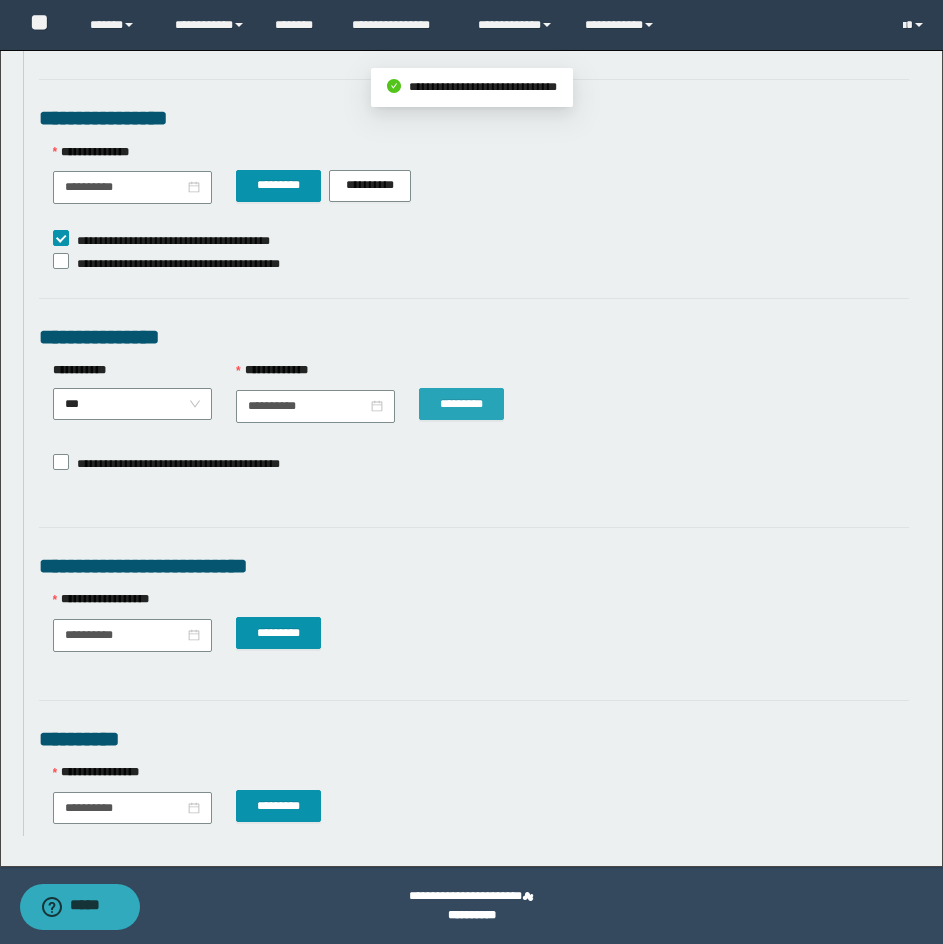click on "*********" at bounding box center (461, 404) 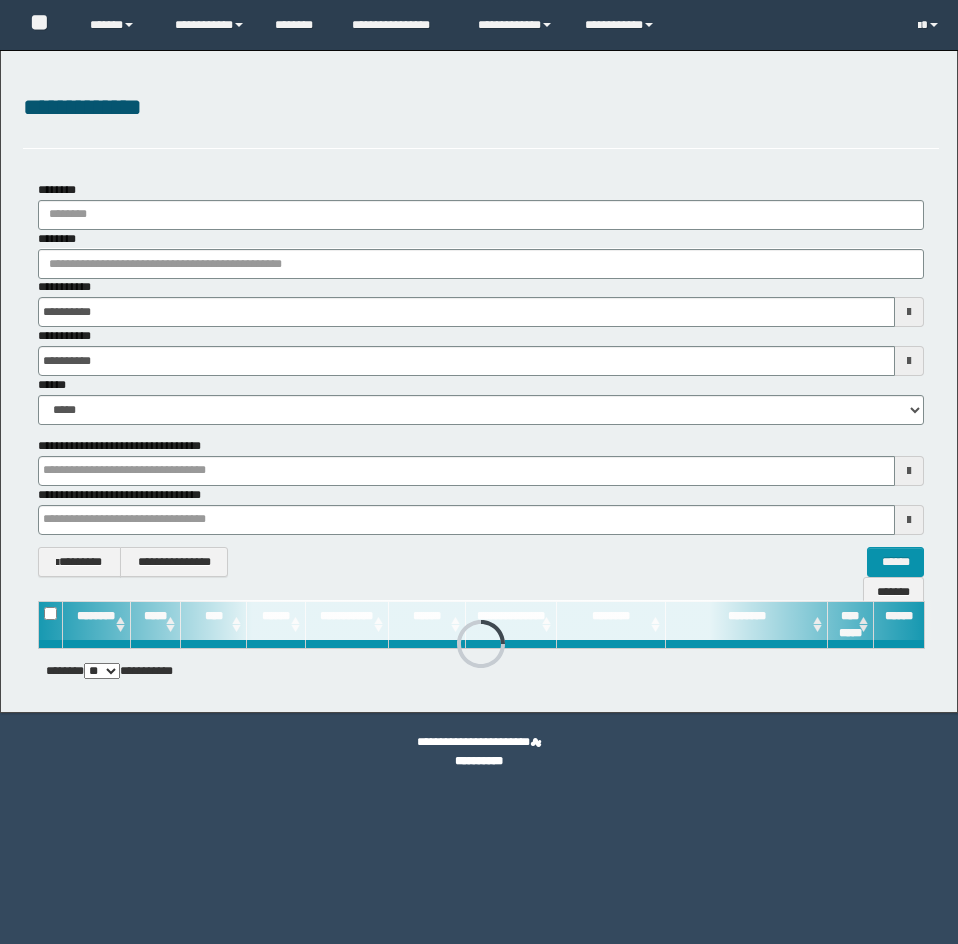 scroll, scrollTop: 0, scrollLeft: 0, axis: both 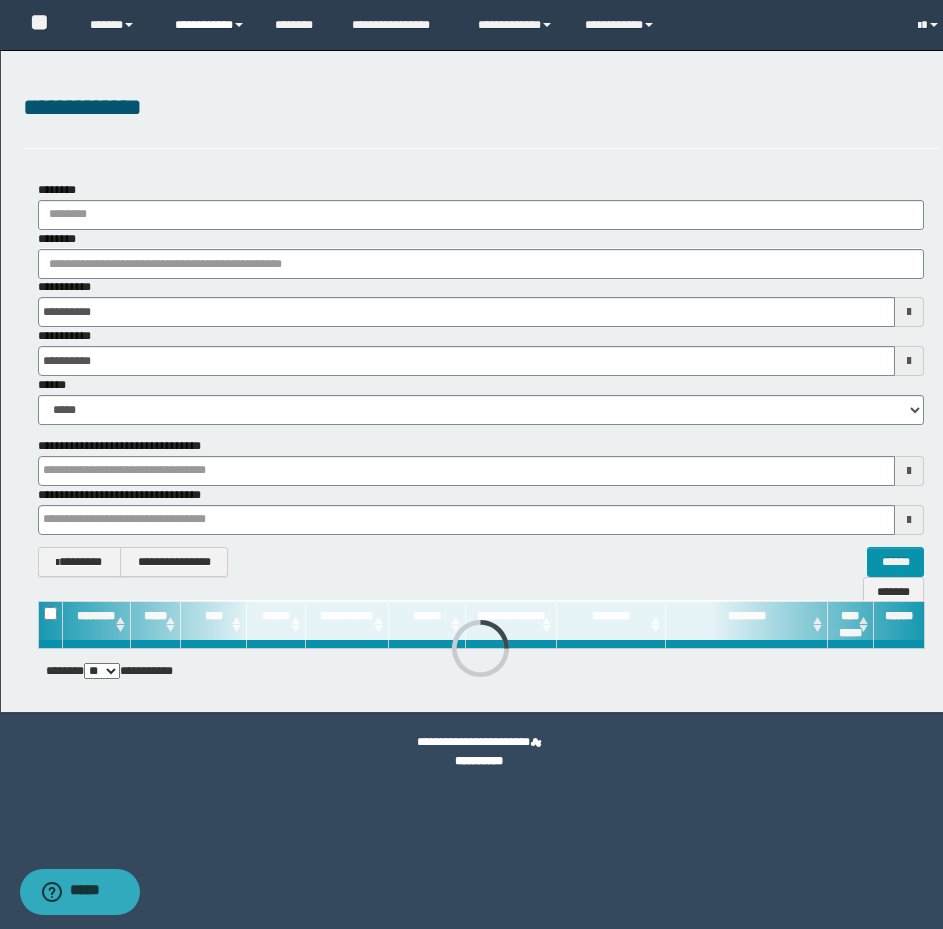 click on "**********" at bounding box center (210, 25) 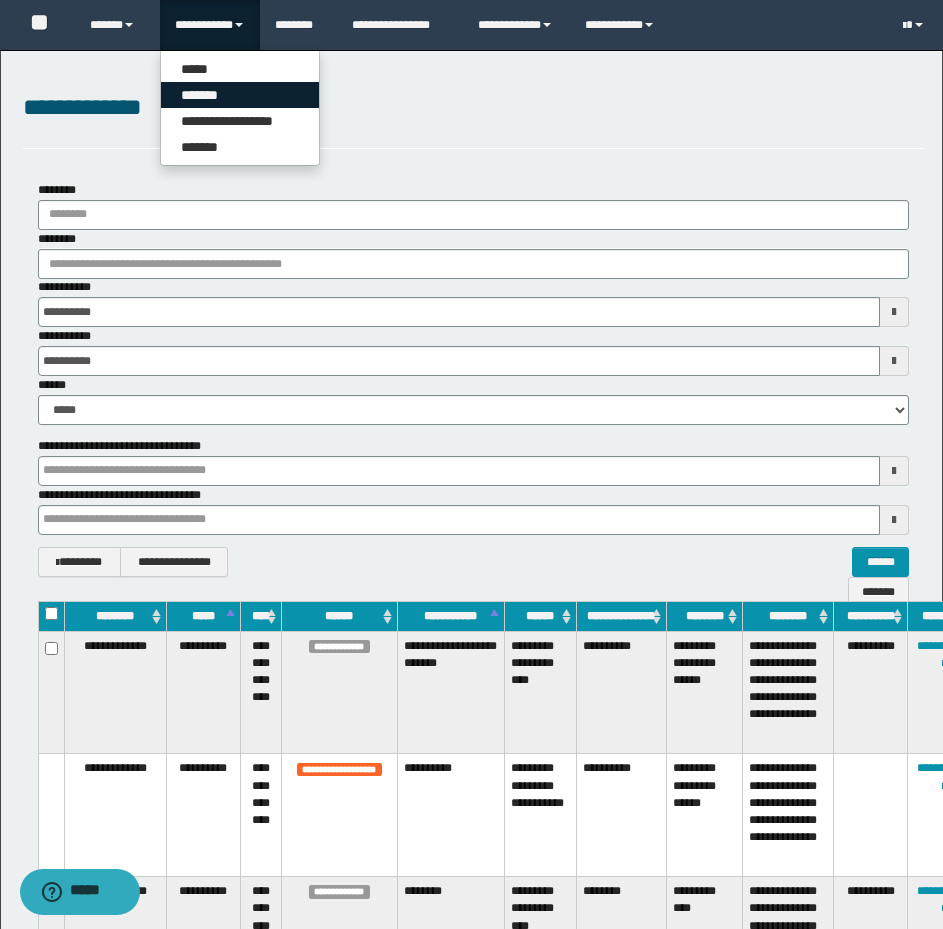 click on "*******" at bounding box center (240, 95) 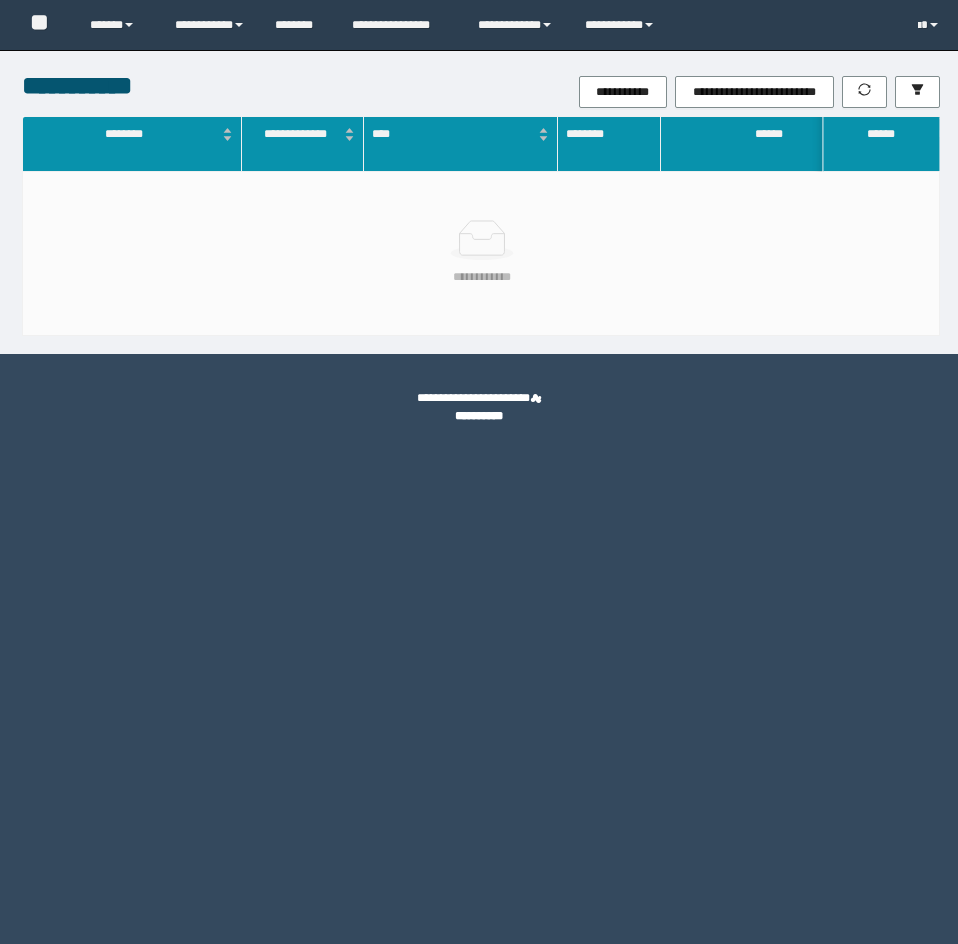 scroll, scrollTop: 0, scrollLeft: 0, axis: both 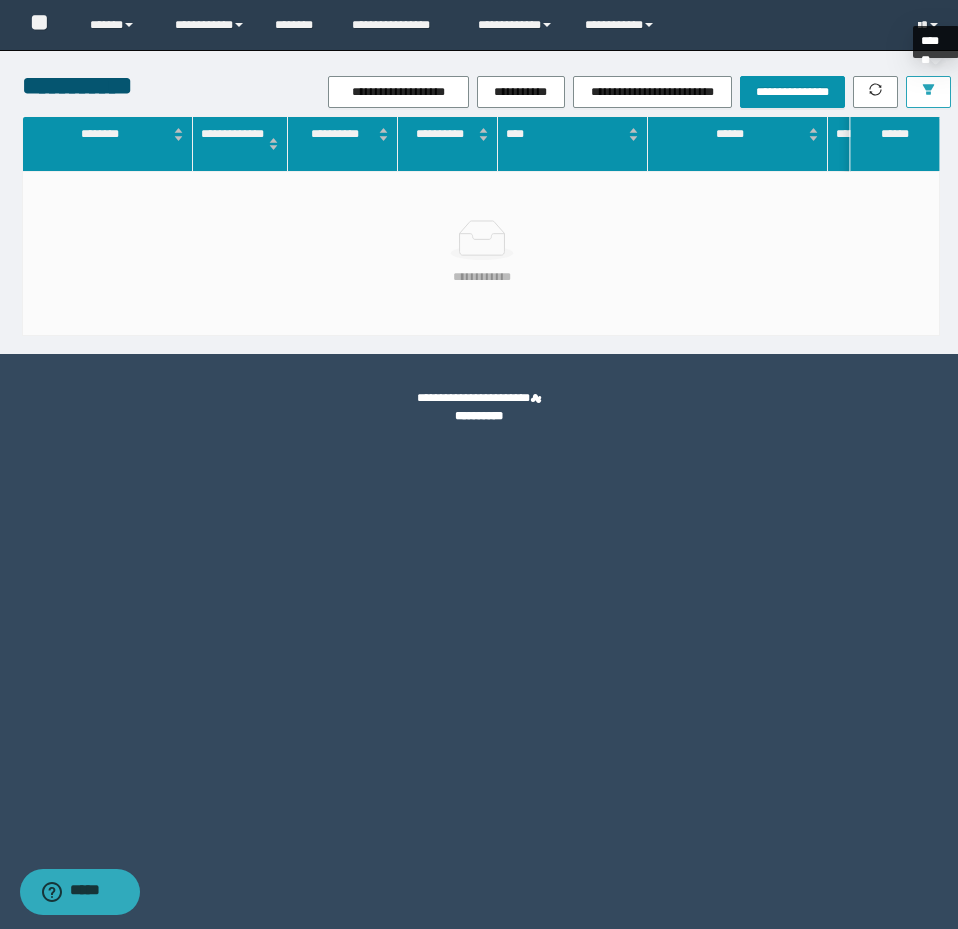 click 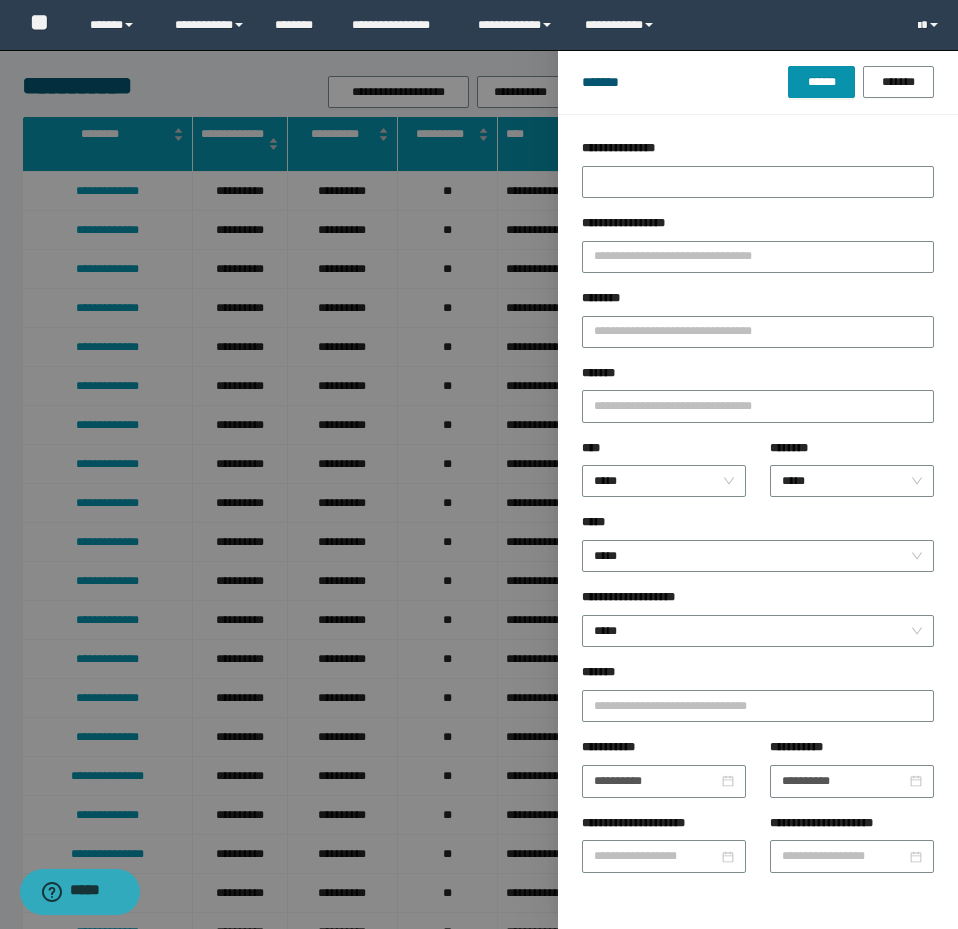 click on "**********" at bounding box center (758, 176) 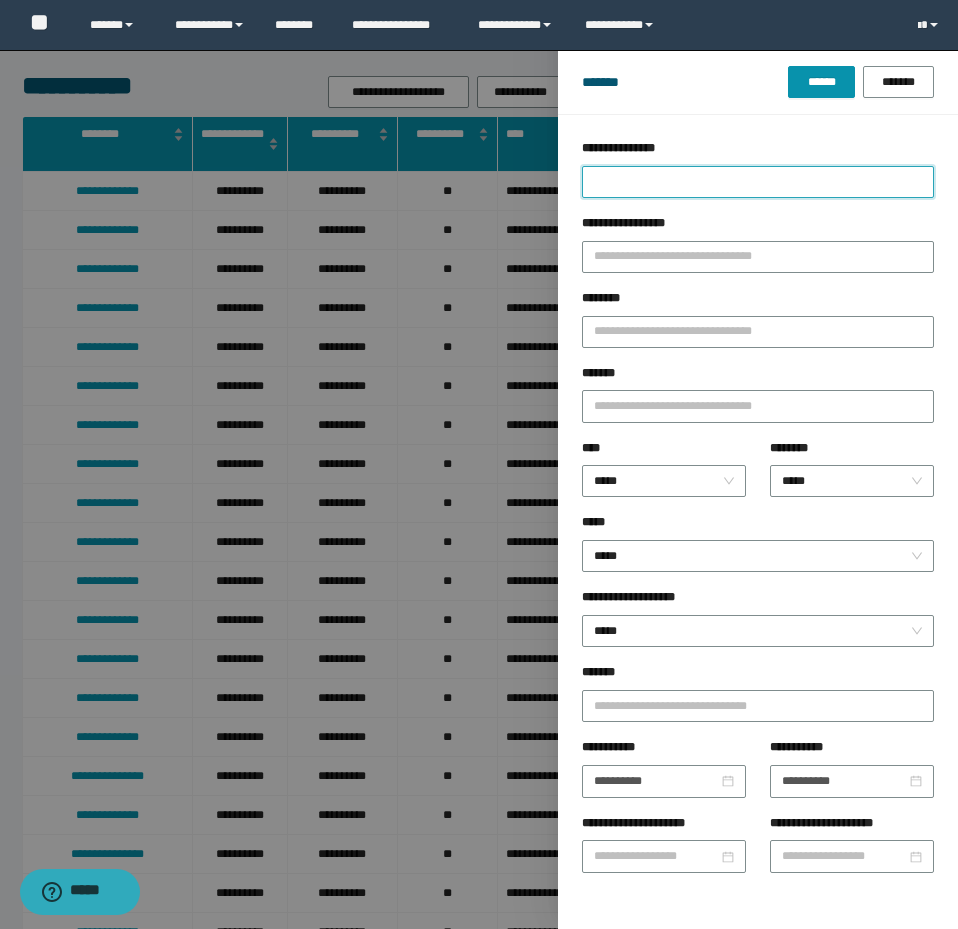 click on "**********" at bounding box center (758, 182) 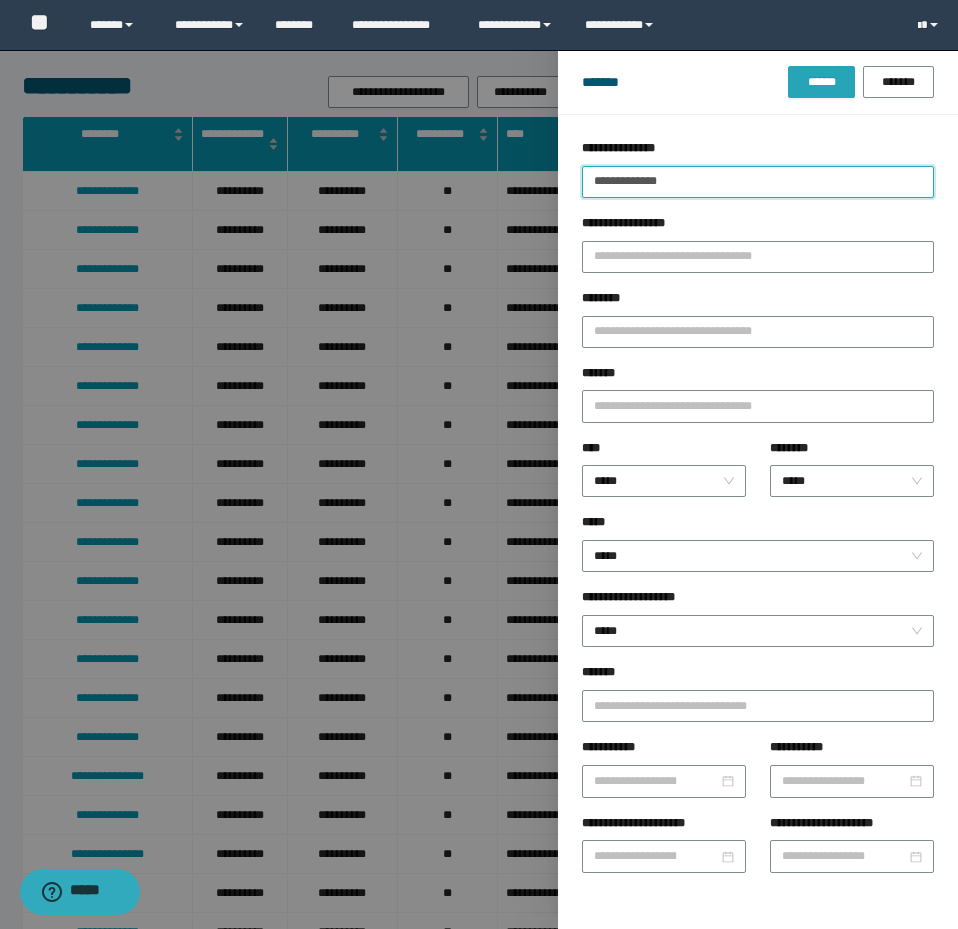 type on "**********" 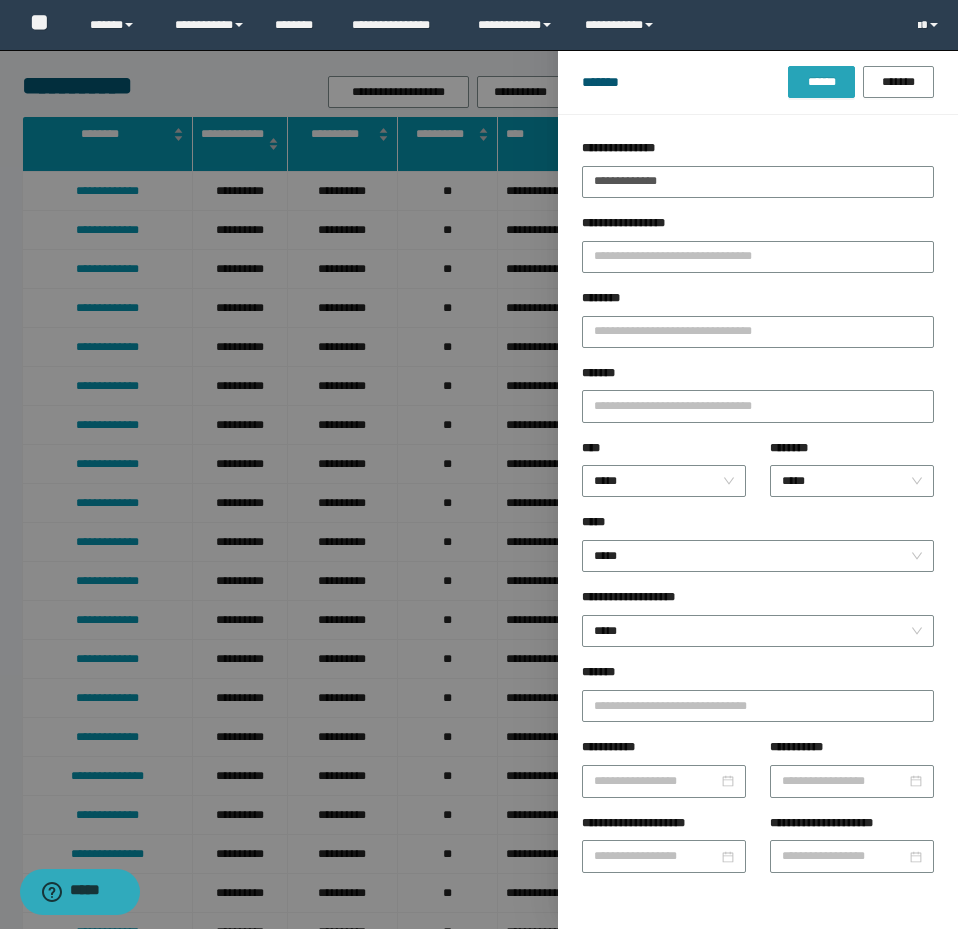 click on "******" at bounding box center [821, 82] 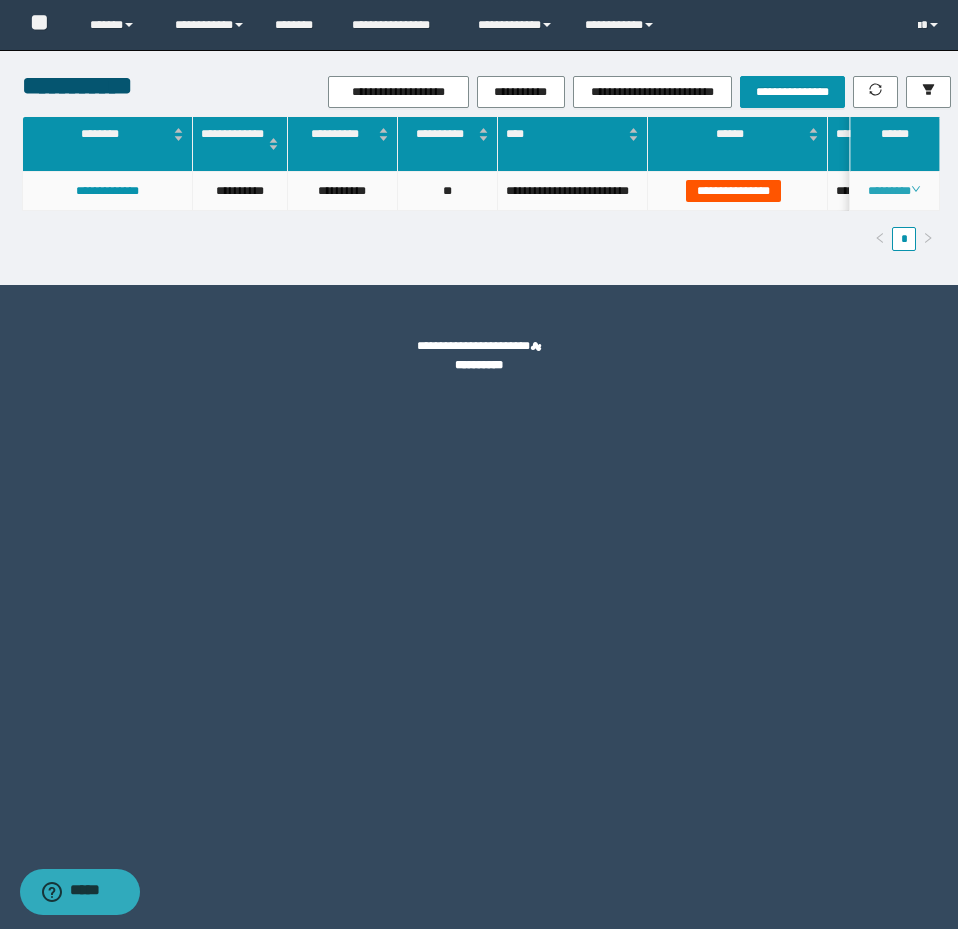 click on "********" at bounding box center [894, 191] 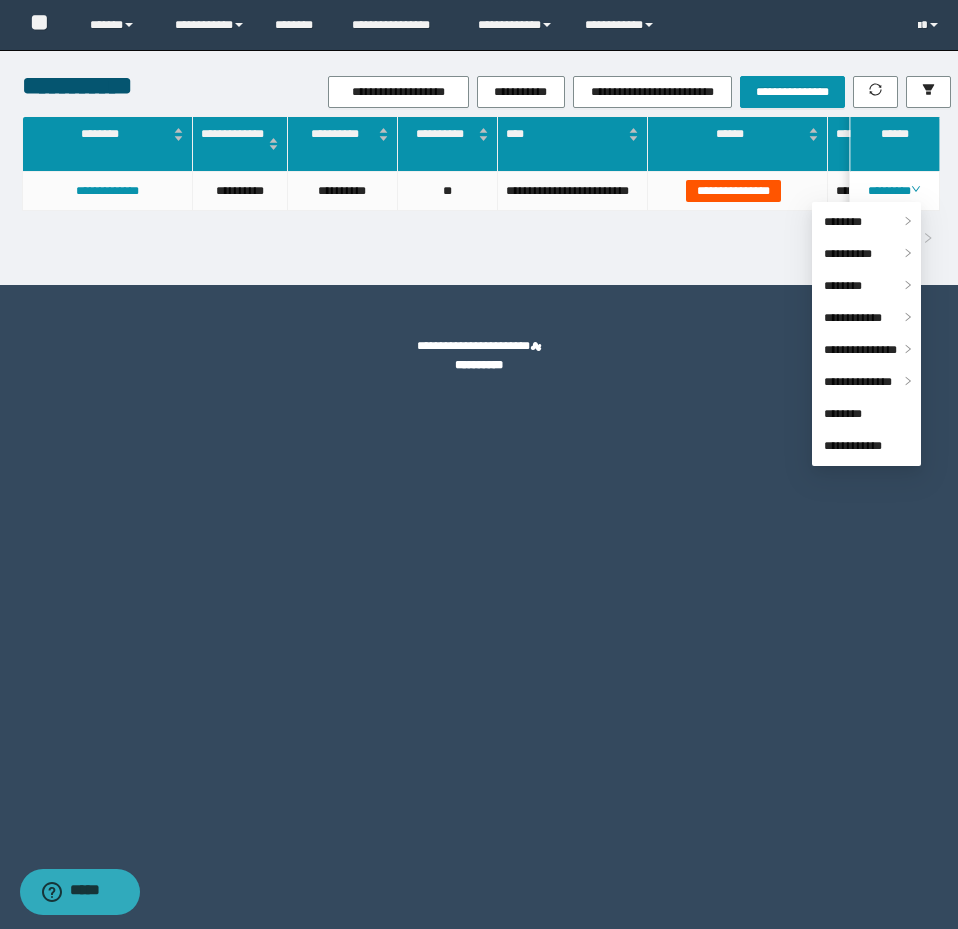 scroll, scrollTop: 0, scrollLeft: 71, axis: horizontal 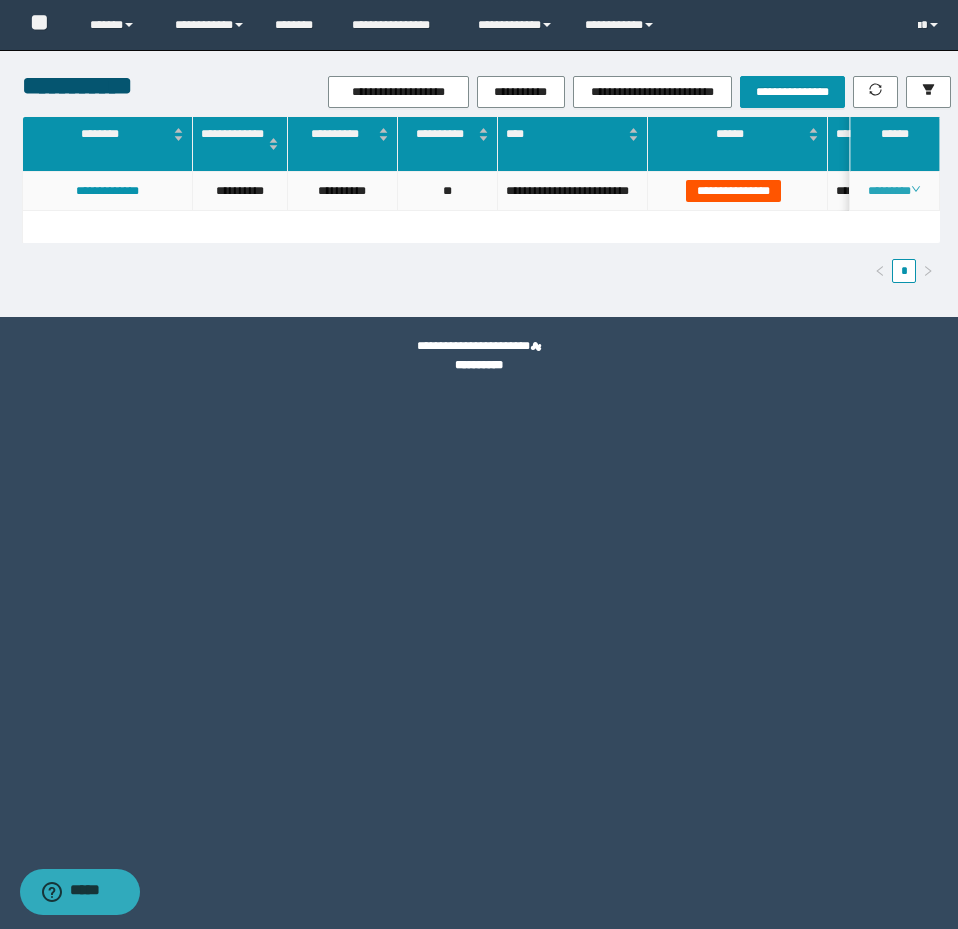 click on "********" at bounding box center [894, 191] 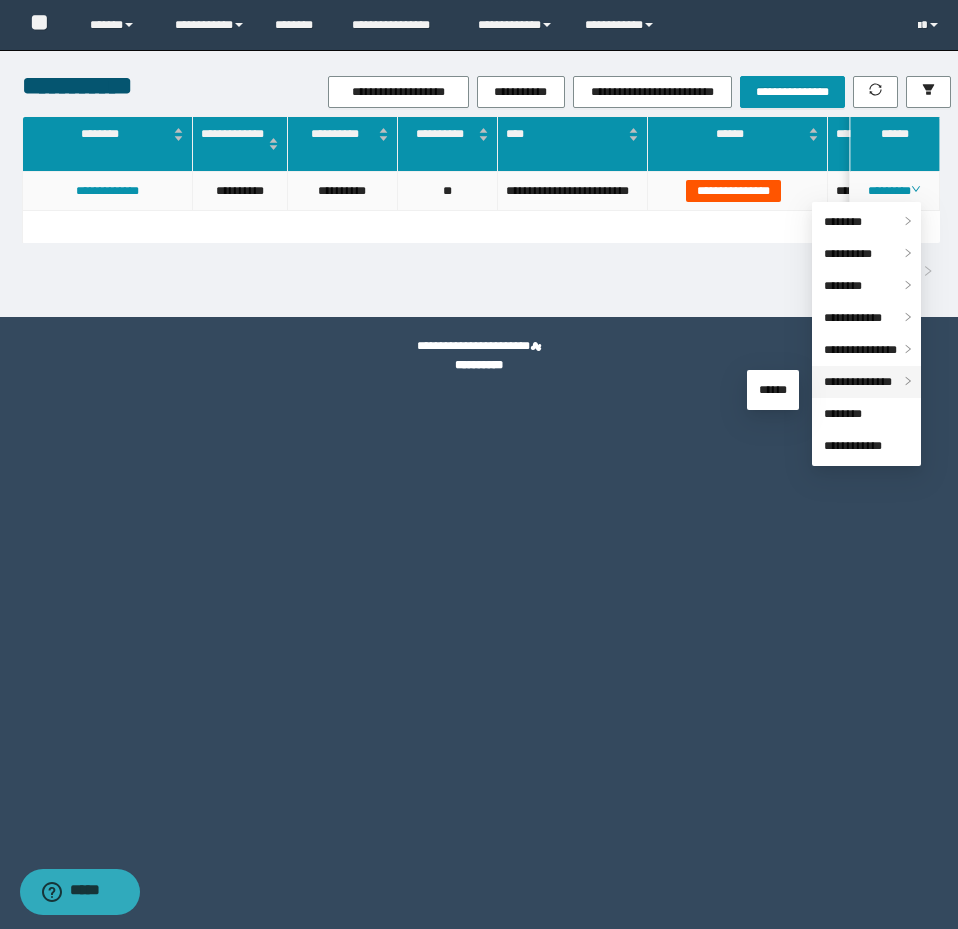 click on "**********" at bounding box center (858, 382) 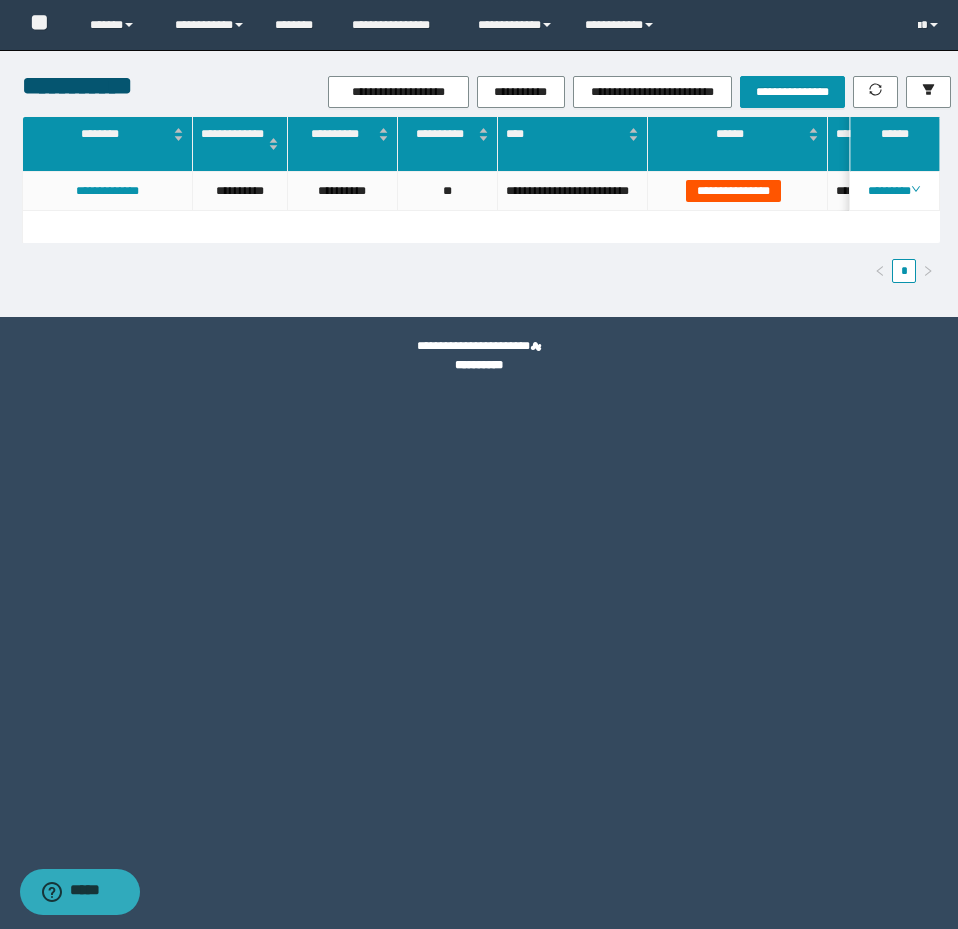 click on "**********" at bounding box center (479, 464) 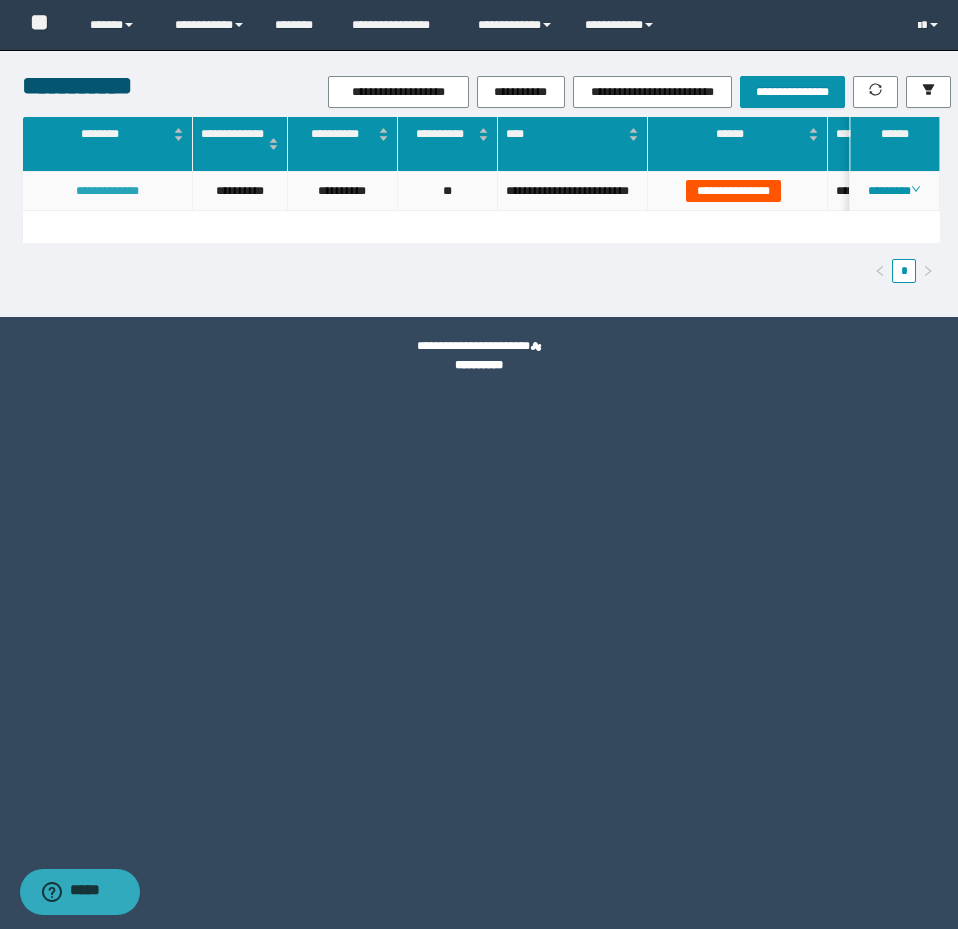 click on "**********" at bounding box center (107, 191) 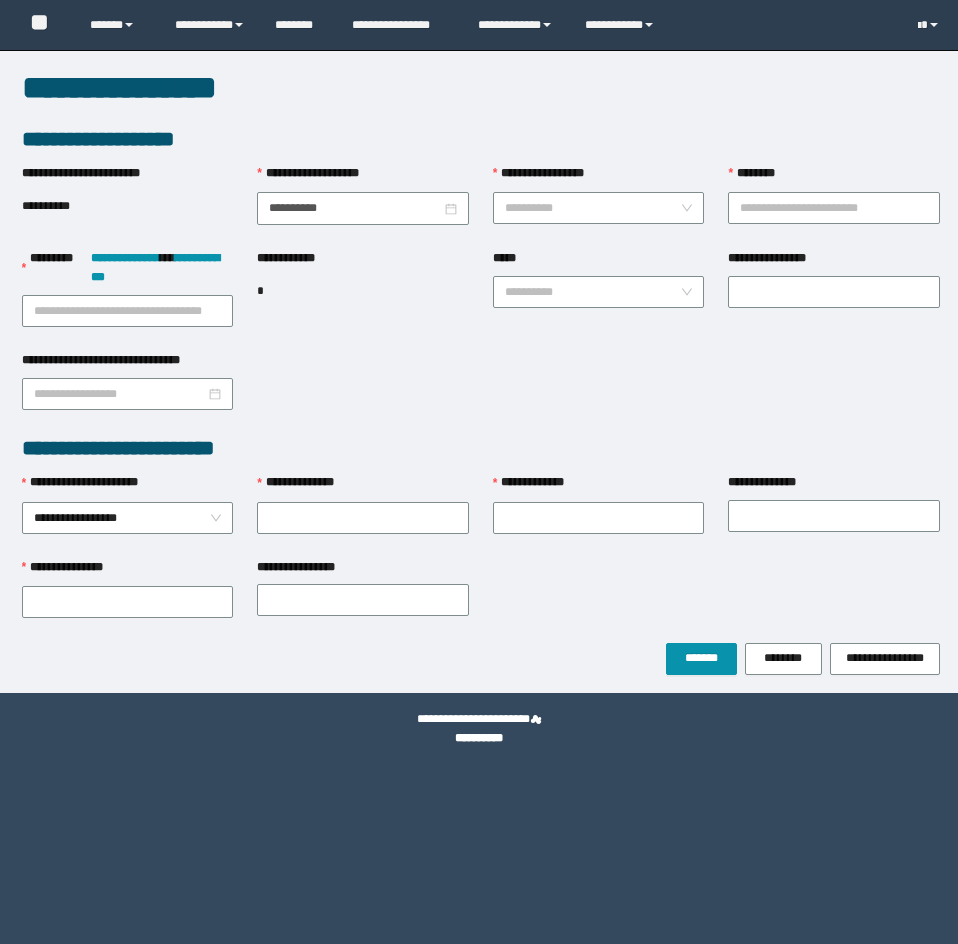 scroll, scrollTop: 0, scrollLeft: 0, axis: both 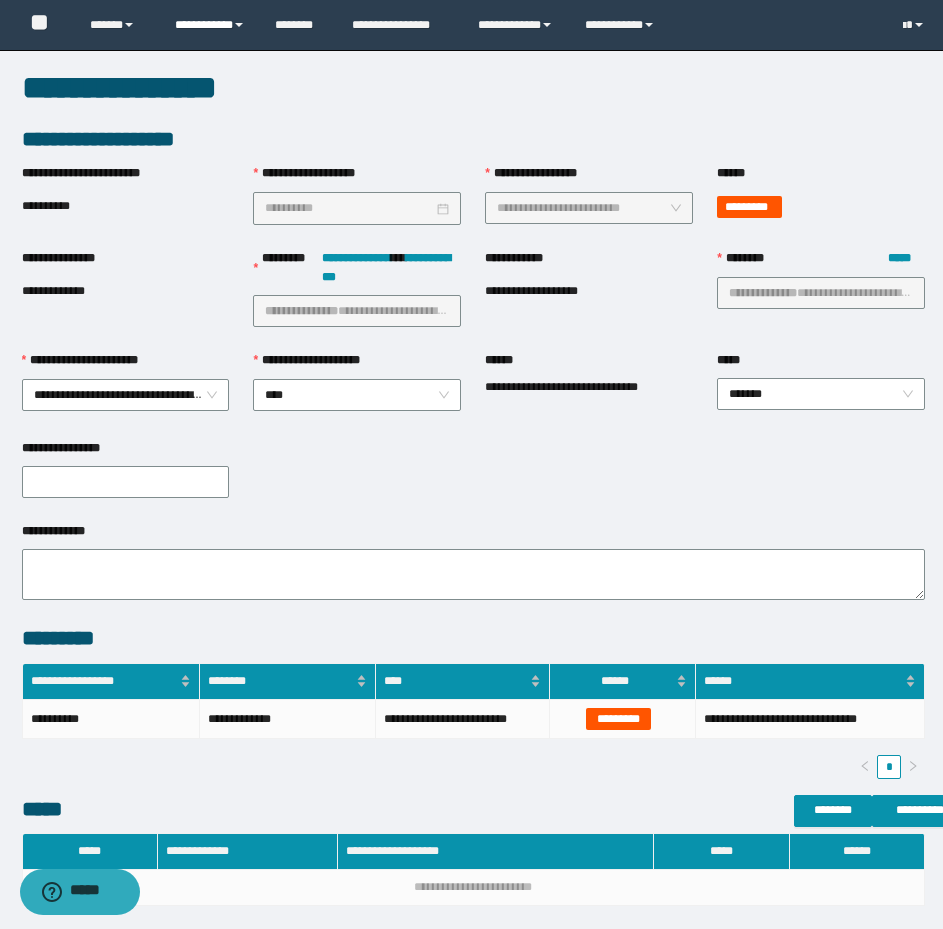 click on "**********" at bounding box center [210, 25] 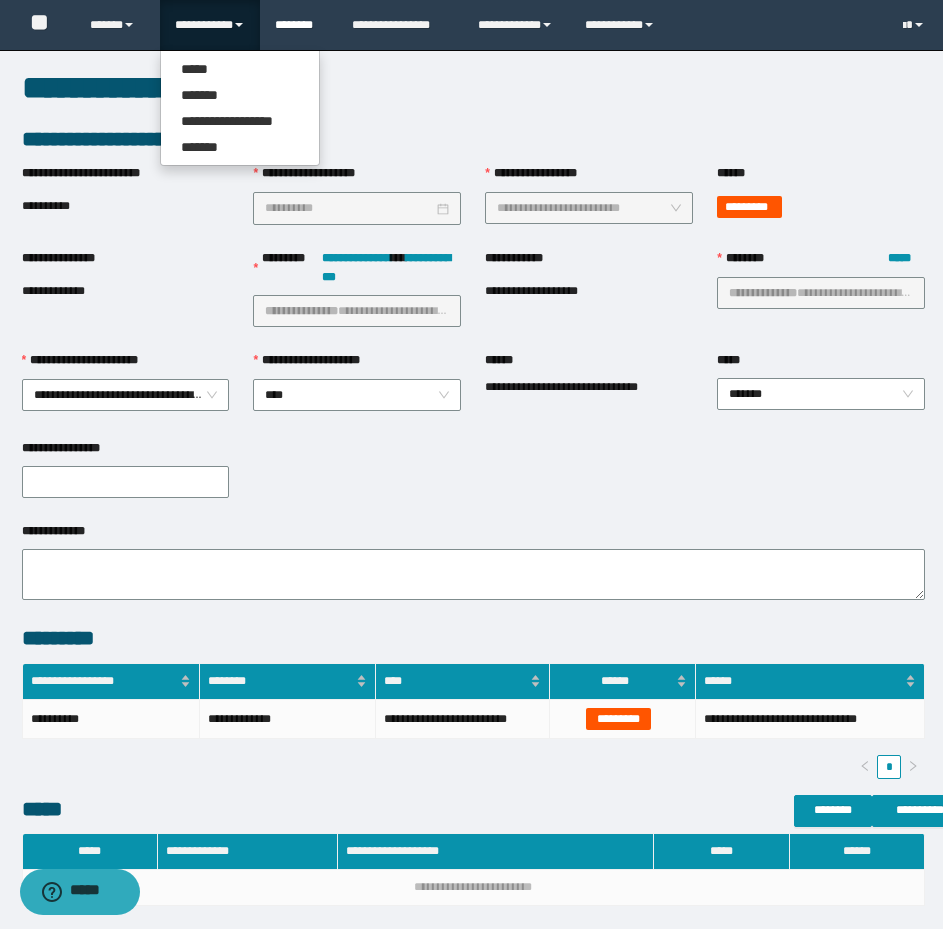 click on "********" at bounding box center (298, 25) 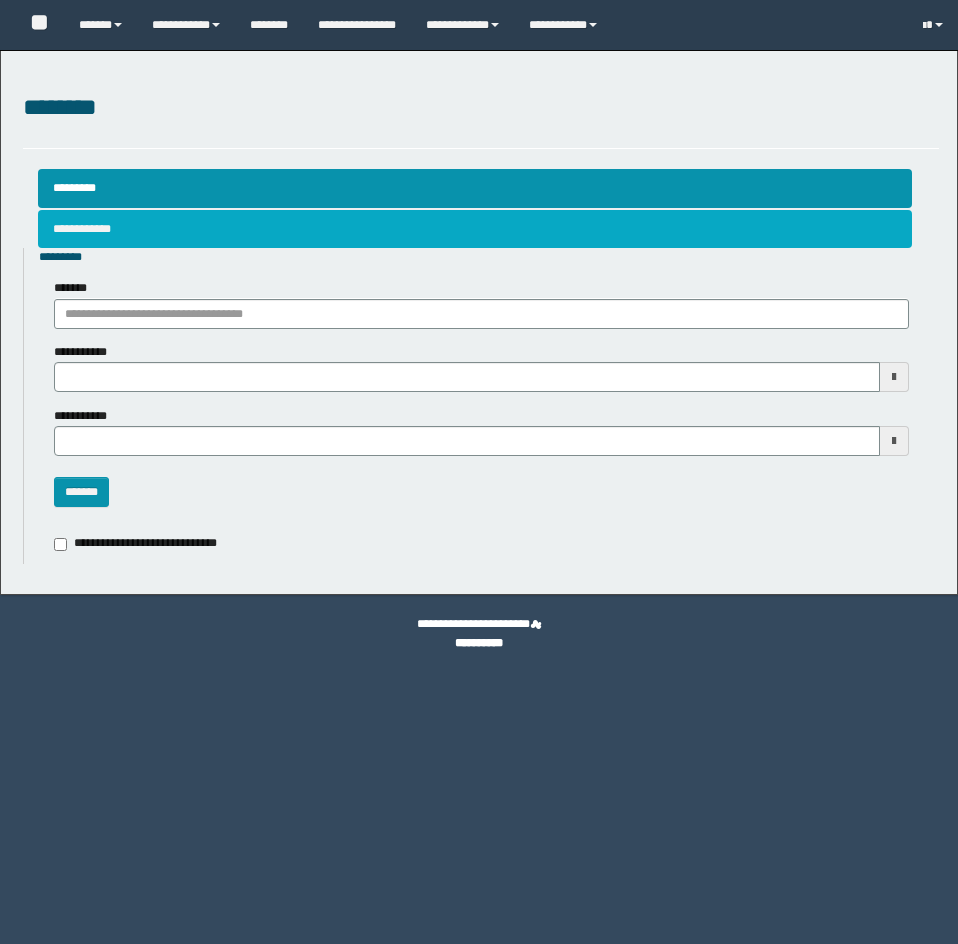 scroll, scrollTop: 0, scrollLeft: 0, axis: both 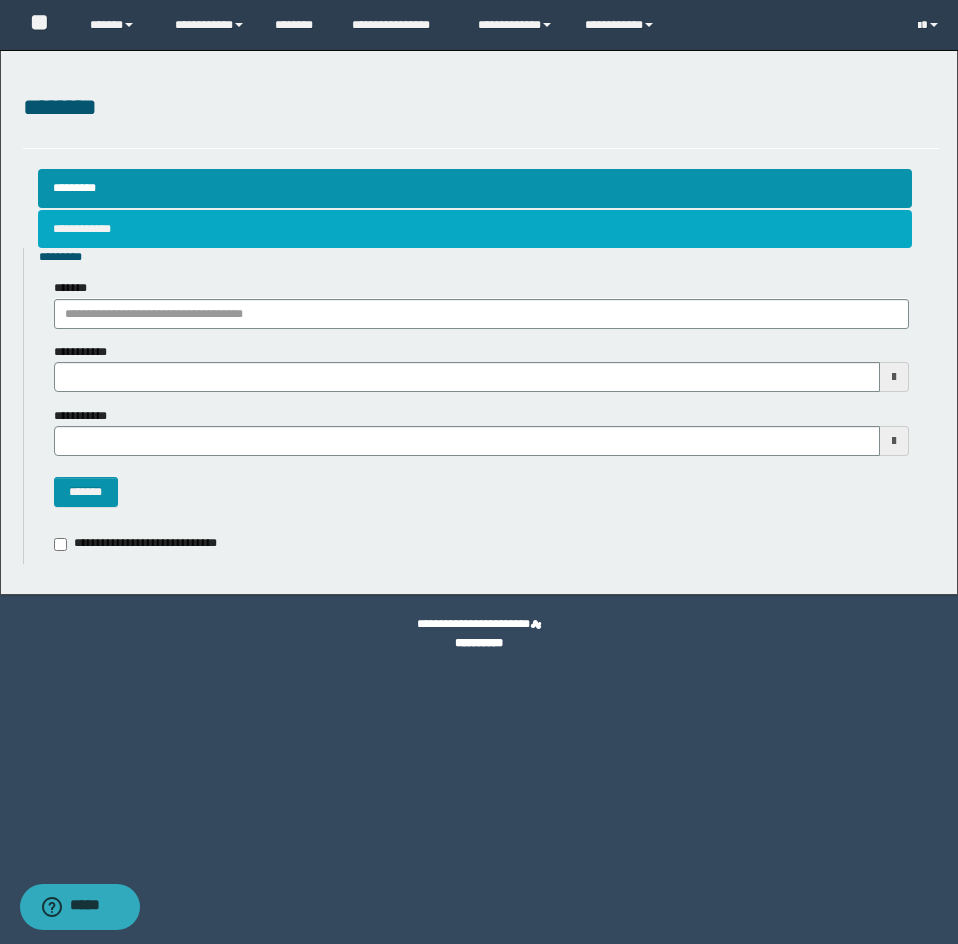 click on "**********" at bounding box center (475, 229) 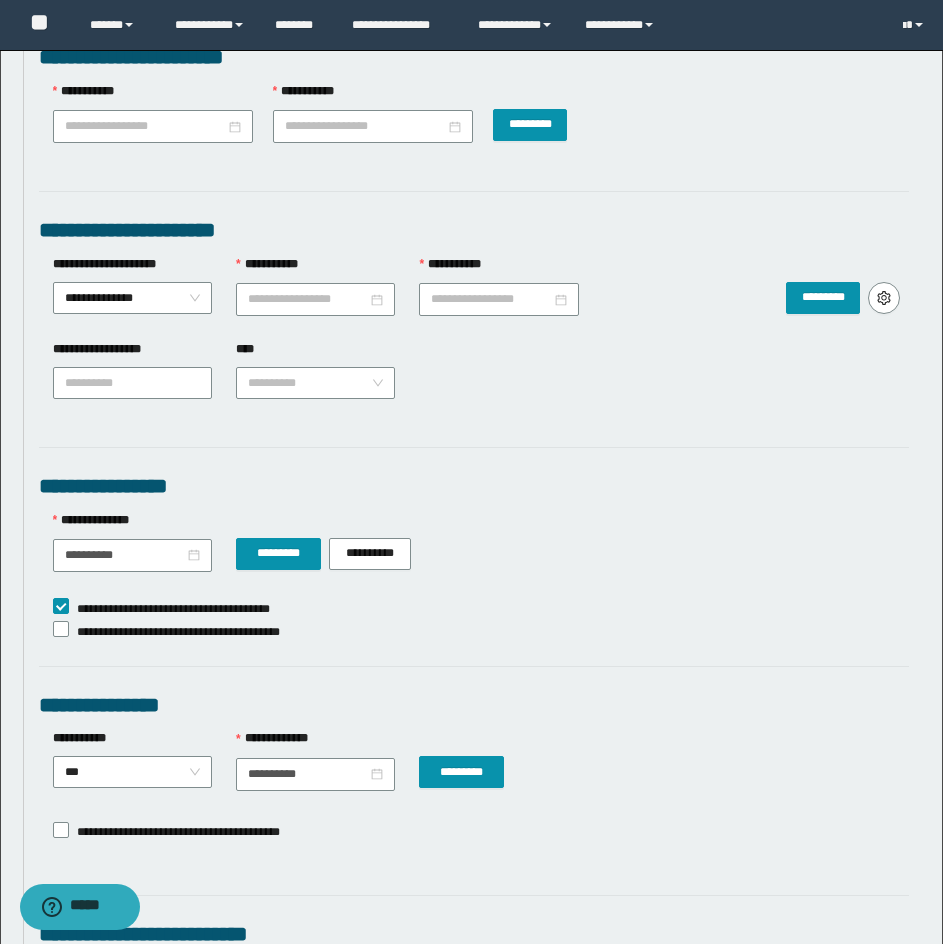scroll, scrollTop: 1368, scrollLeft: 0, axis: vertical 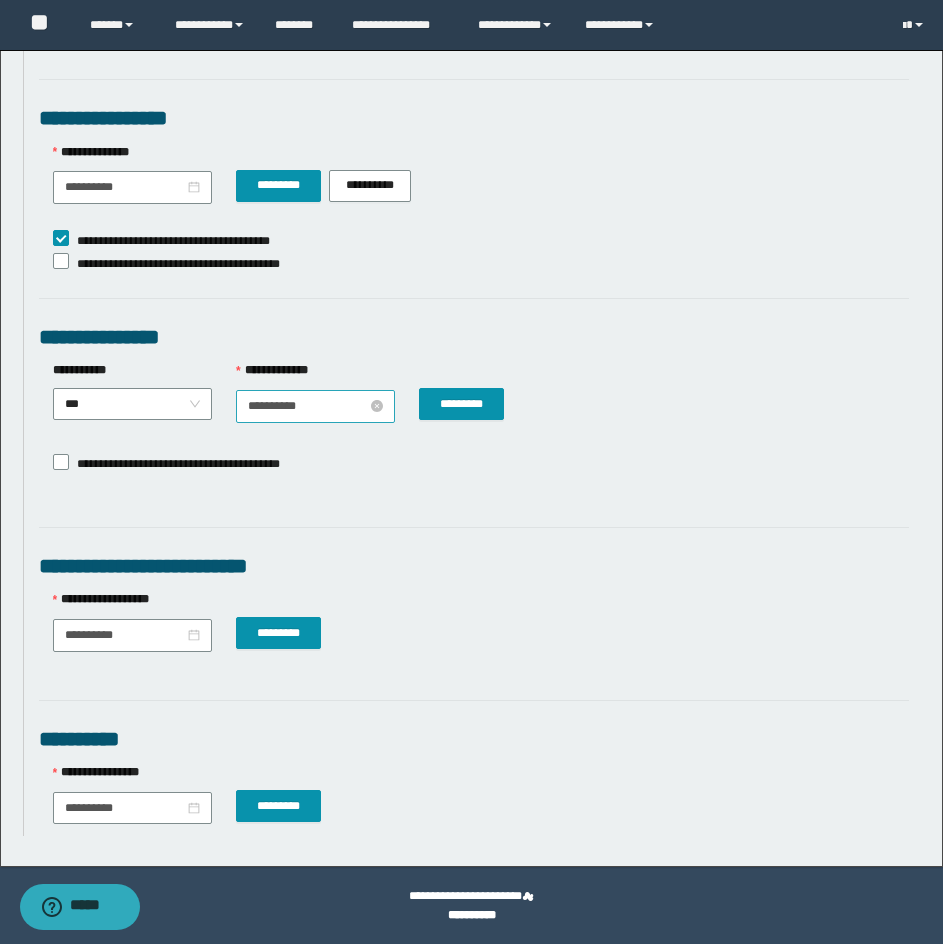 click on "**********" at bounding box center (307, 406) 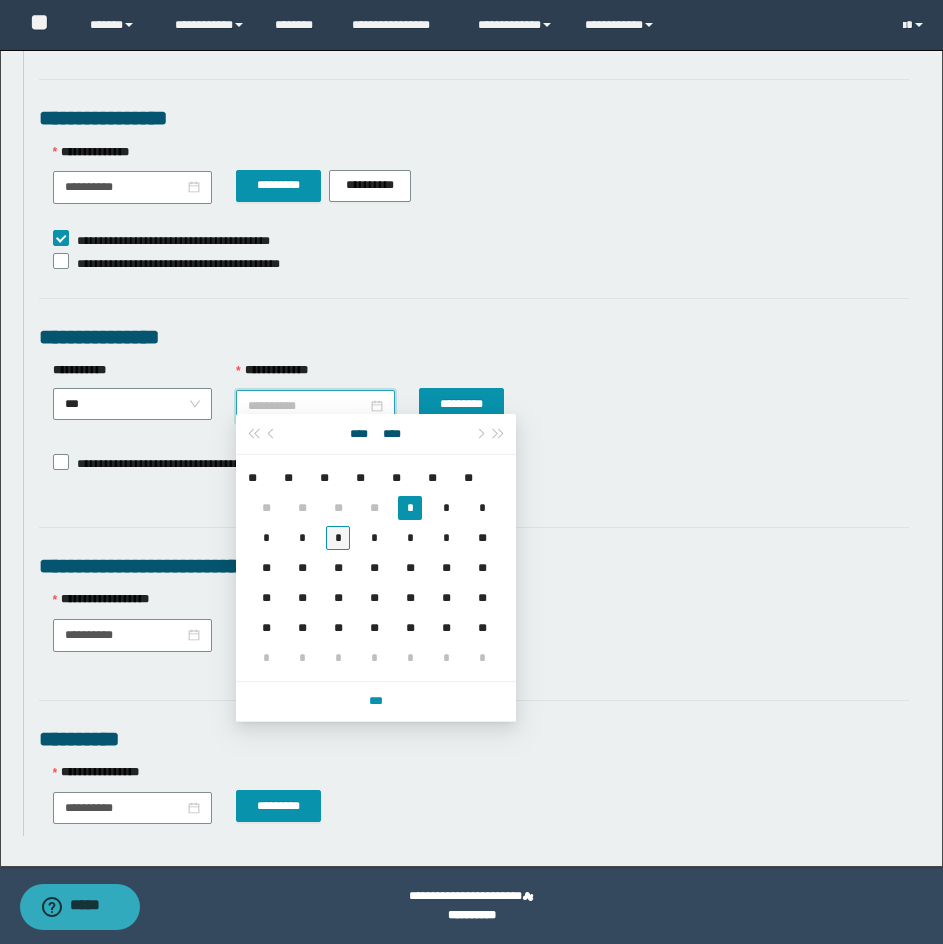 click on "*" at bounding box center [338, 538] 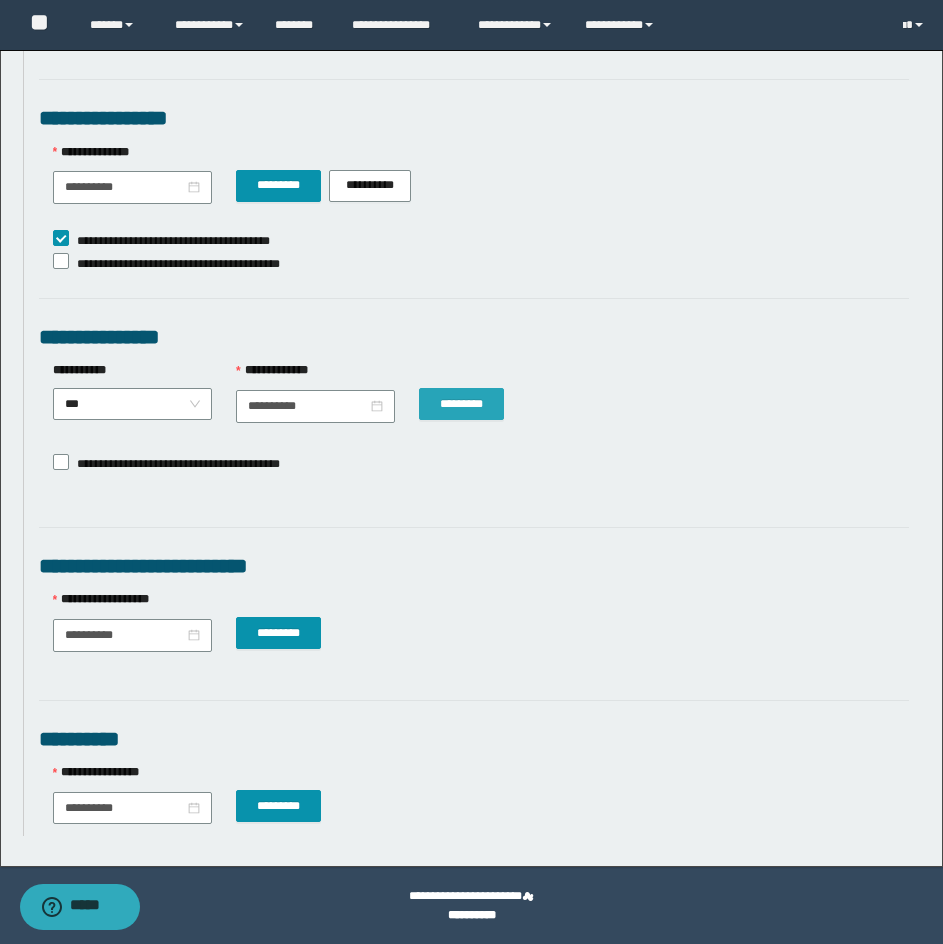 click on "*********" at bounding box center [461, 404] 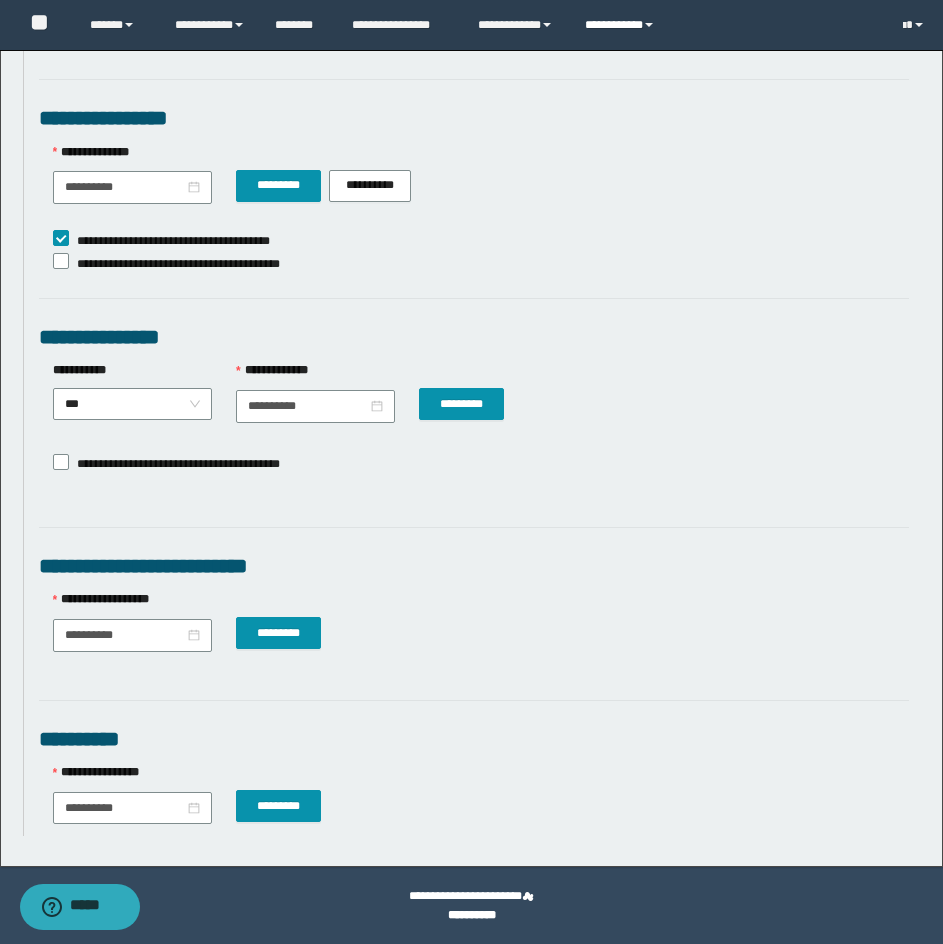 click on "**********" at bounding box center [622, 25] 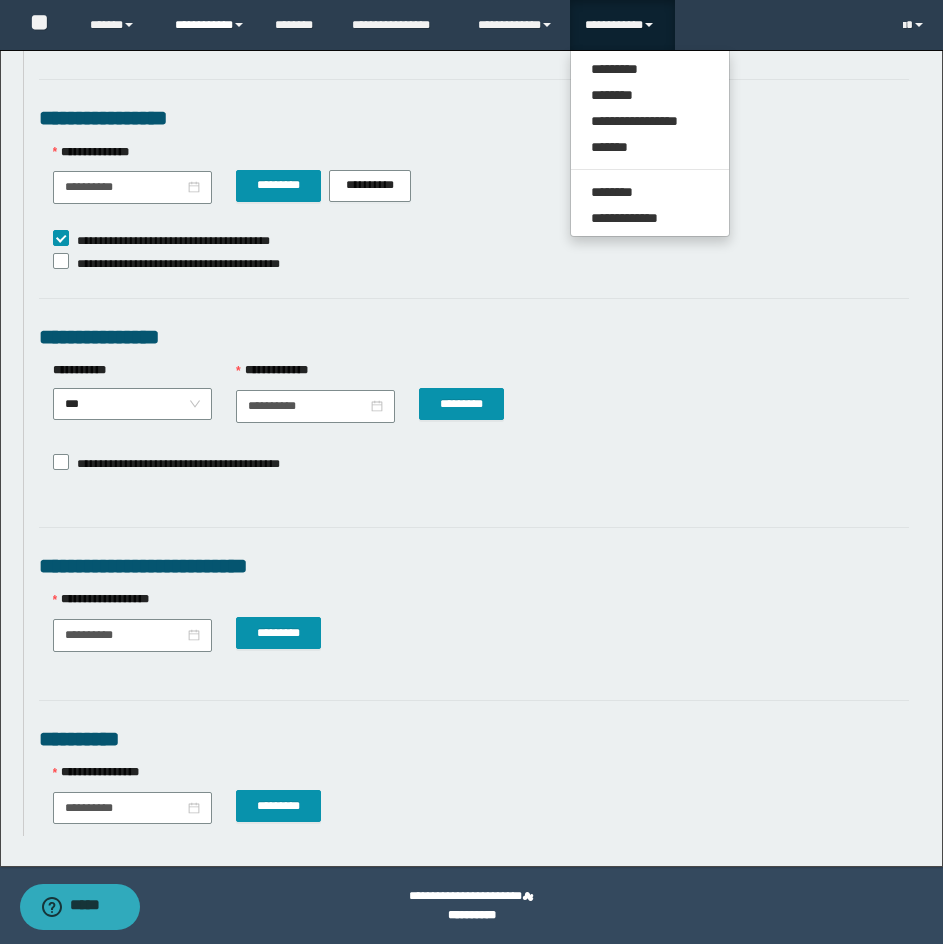 click on "**********" at bounding box center (210, 25) 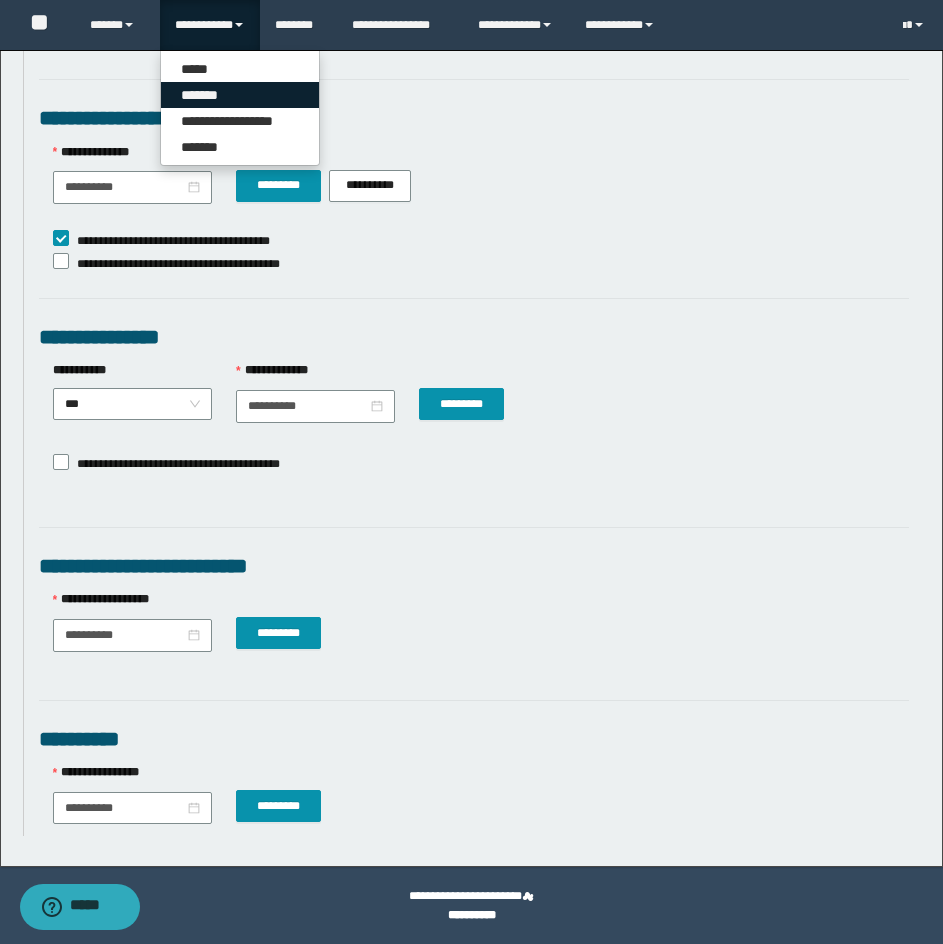 click on "*******" at bounding box center [240, 95] 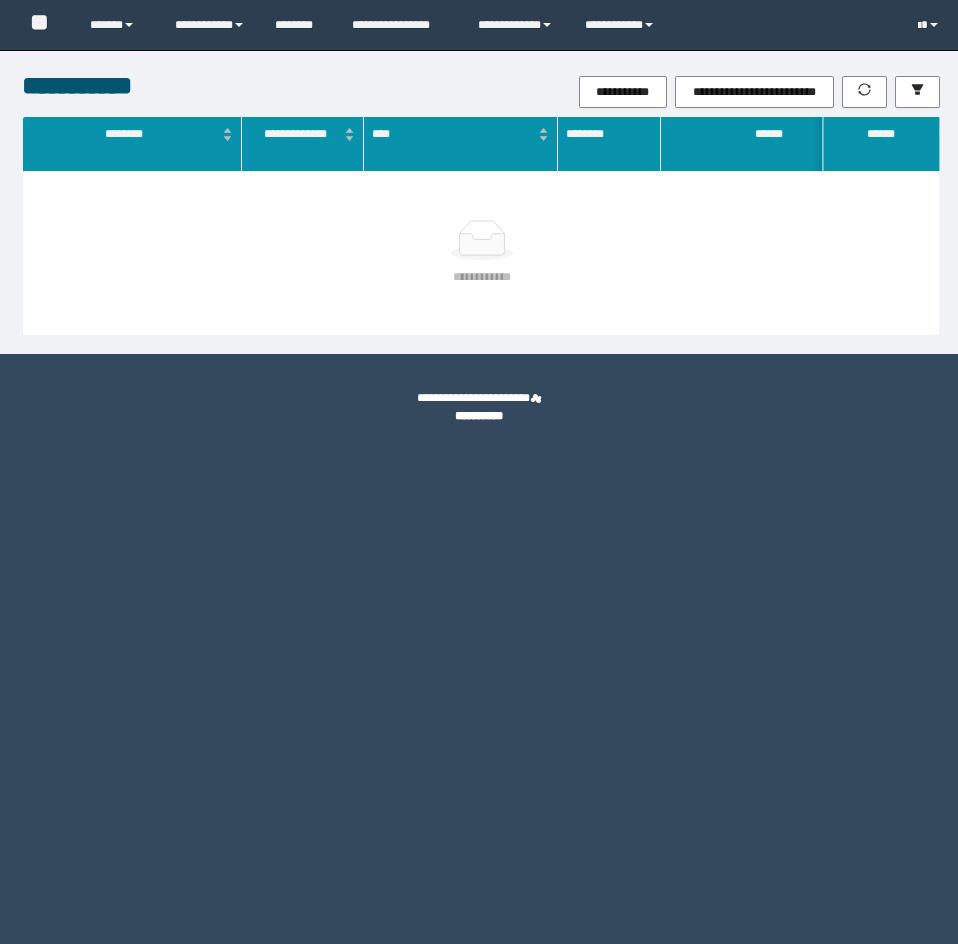 scroll, scrollTop: 0, scrollLeft: 0, axis: both 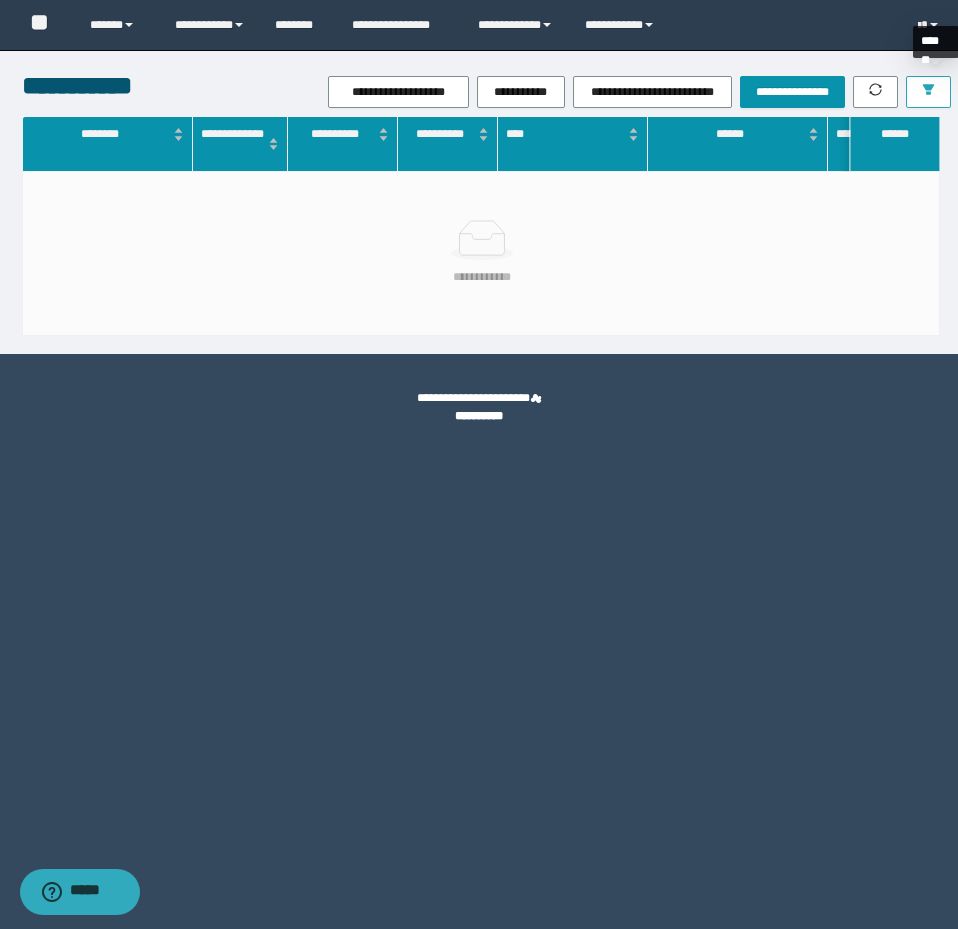 click at bounding box center [928, 92] 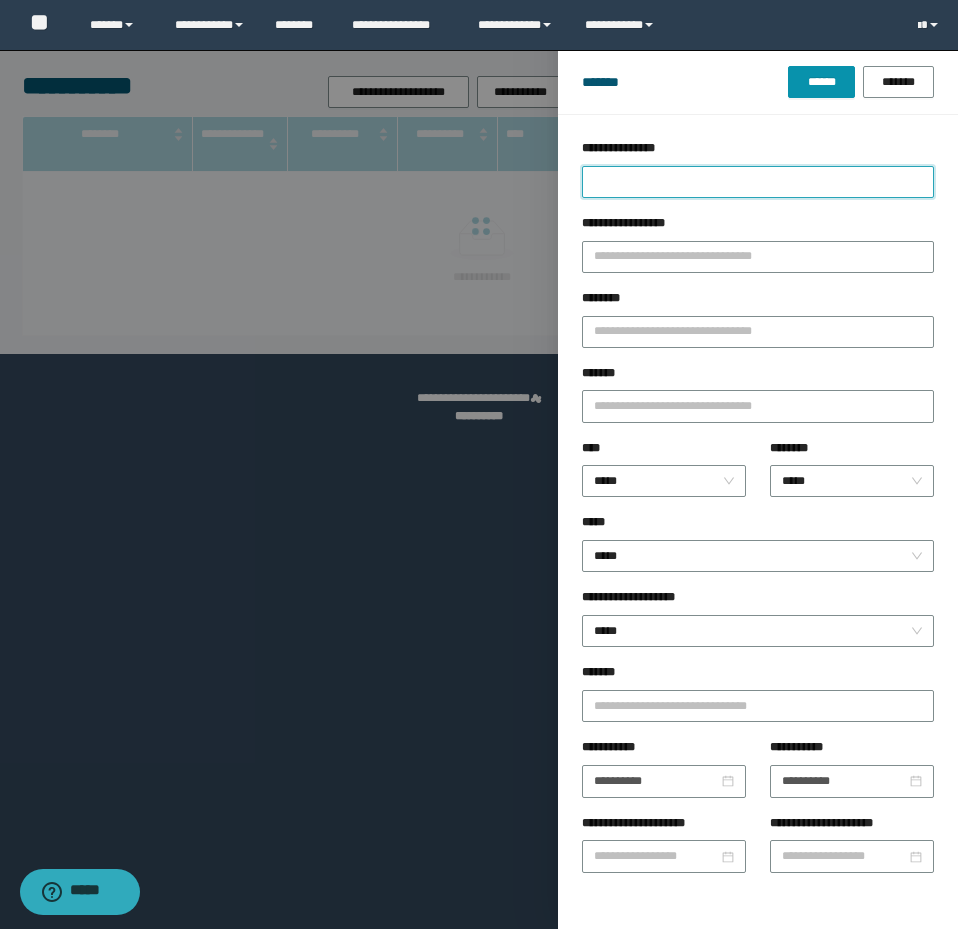 click on "**********" at bounding box center [758, 182] 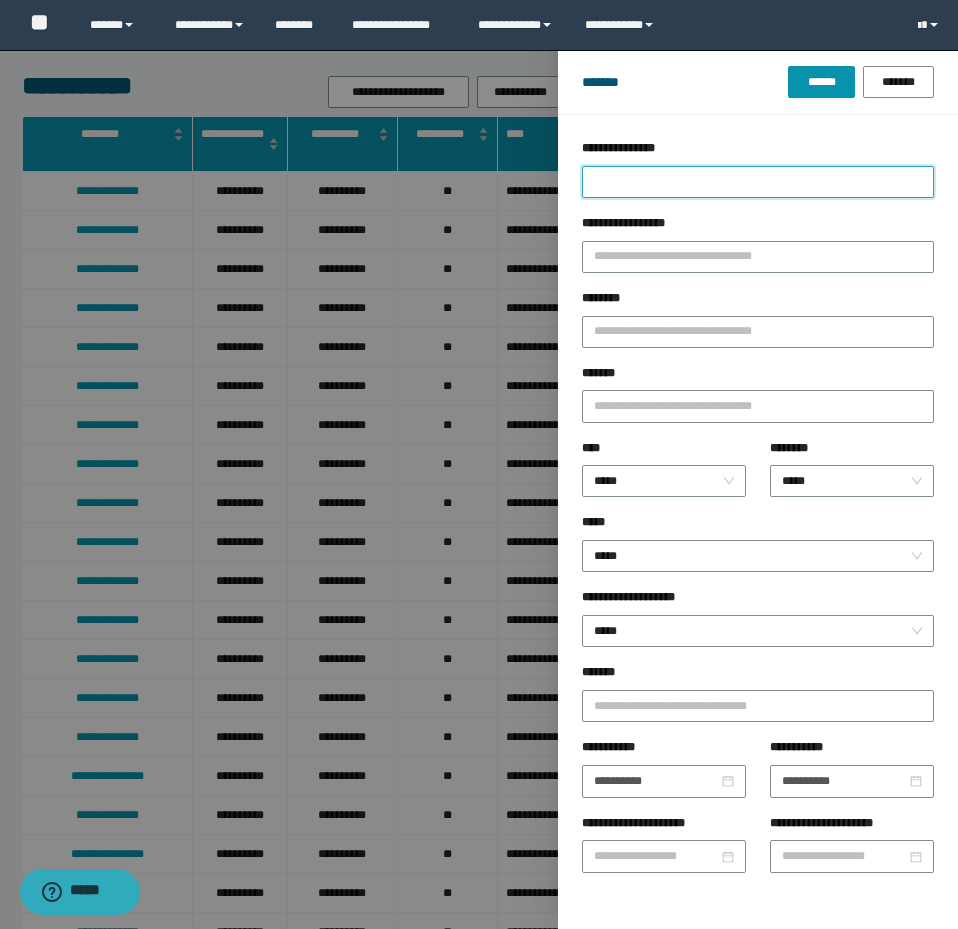 paste on "**********" 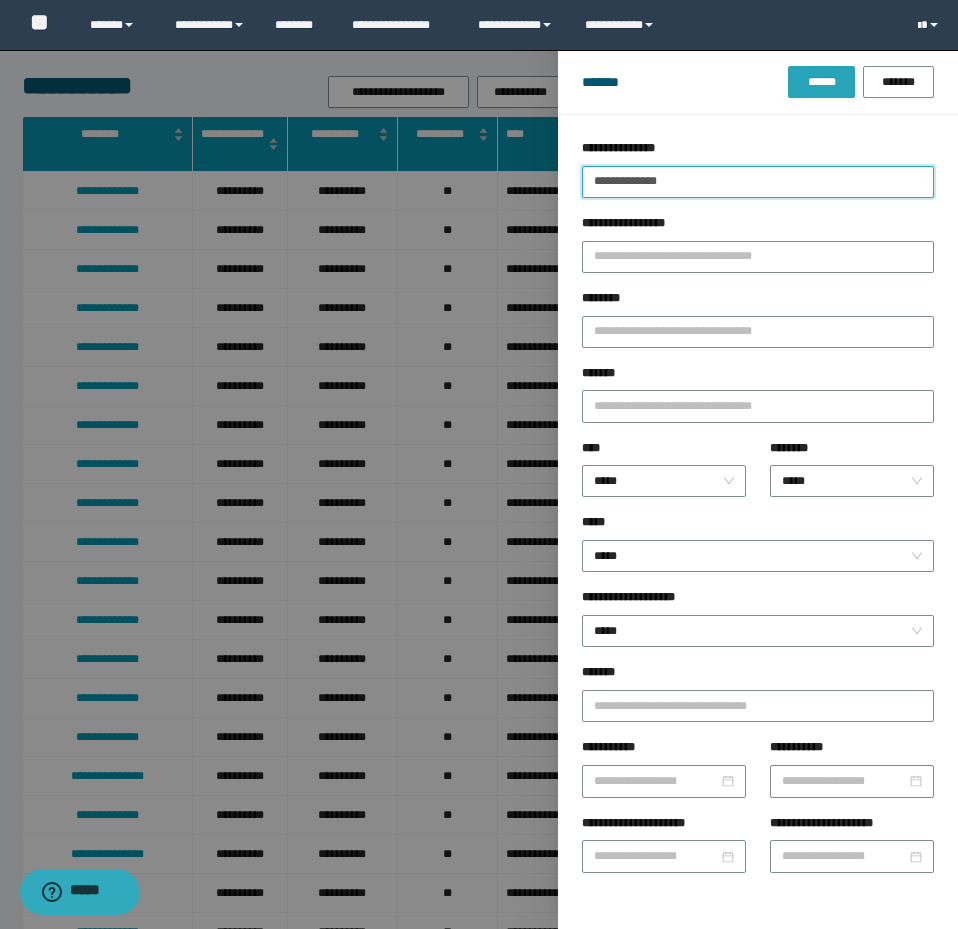 type on "**********" 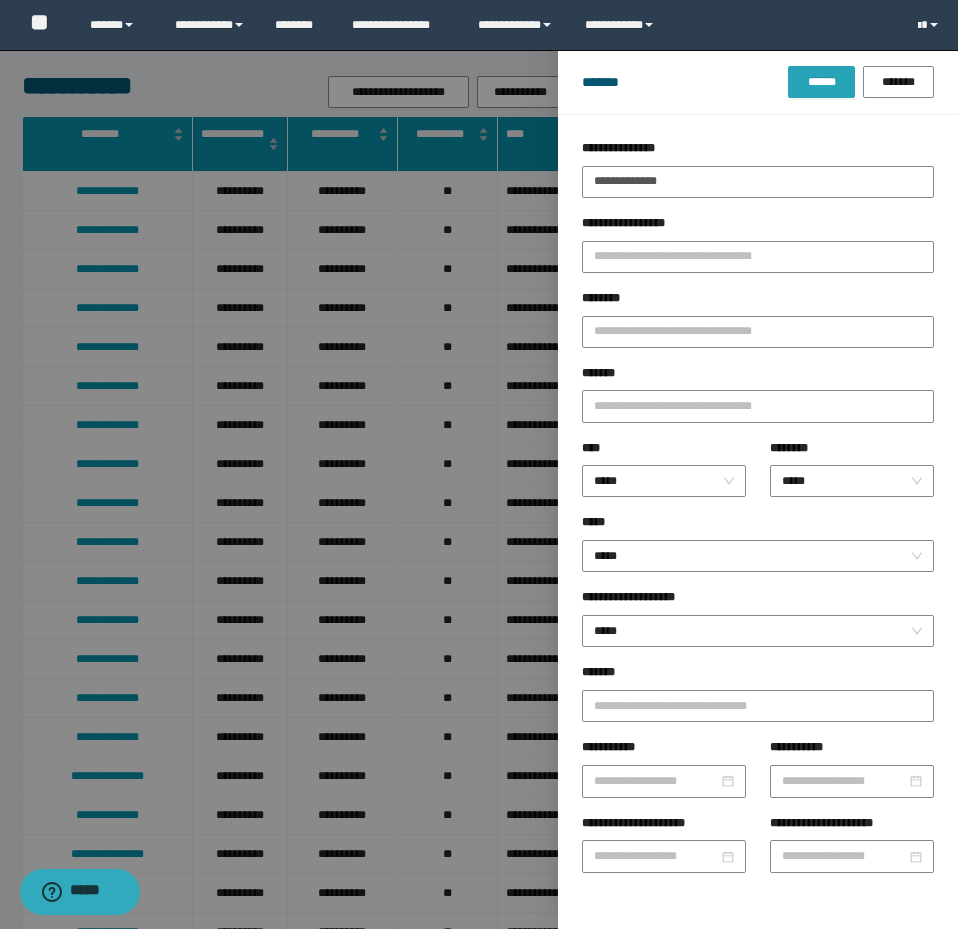 click on "******" at bounding box center (821, 82) 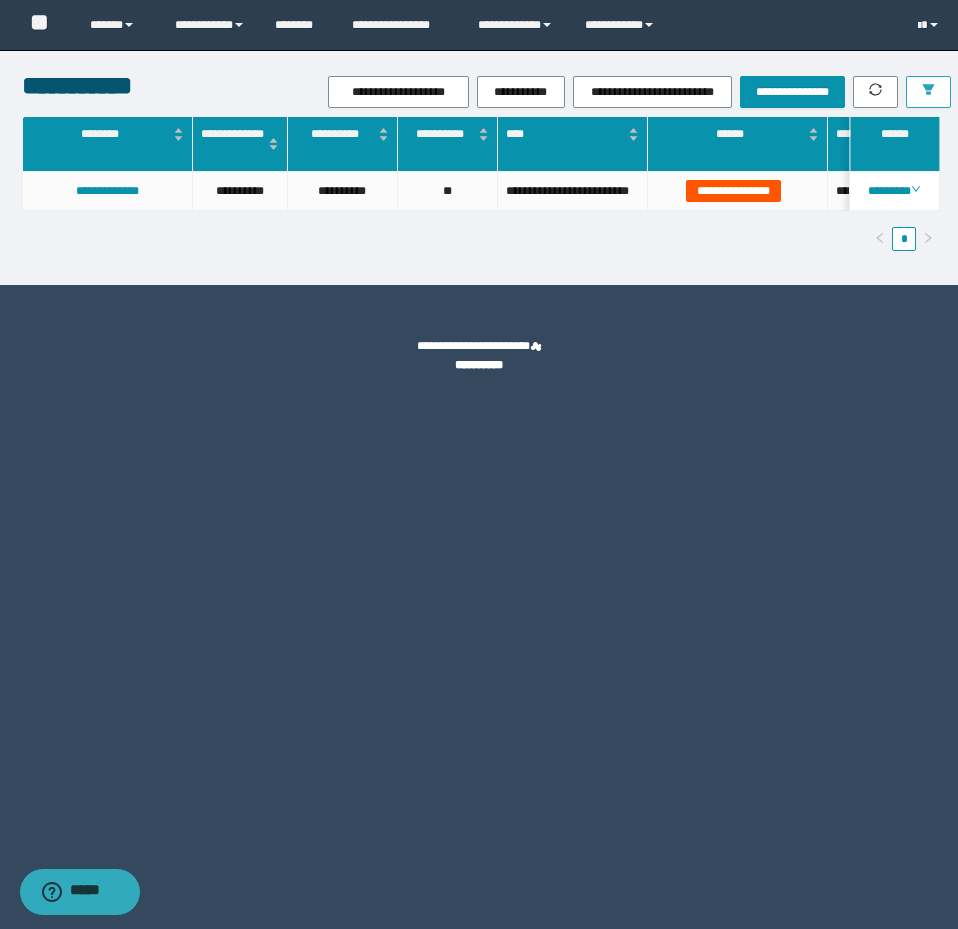 scroll, scrollTop: 0, scrollLeft: 78, axis: horizontal 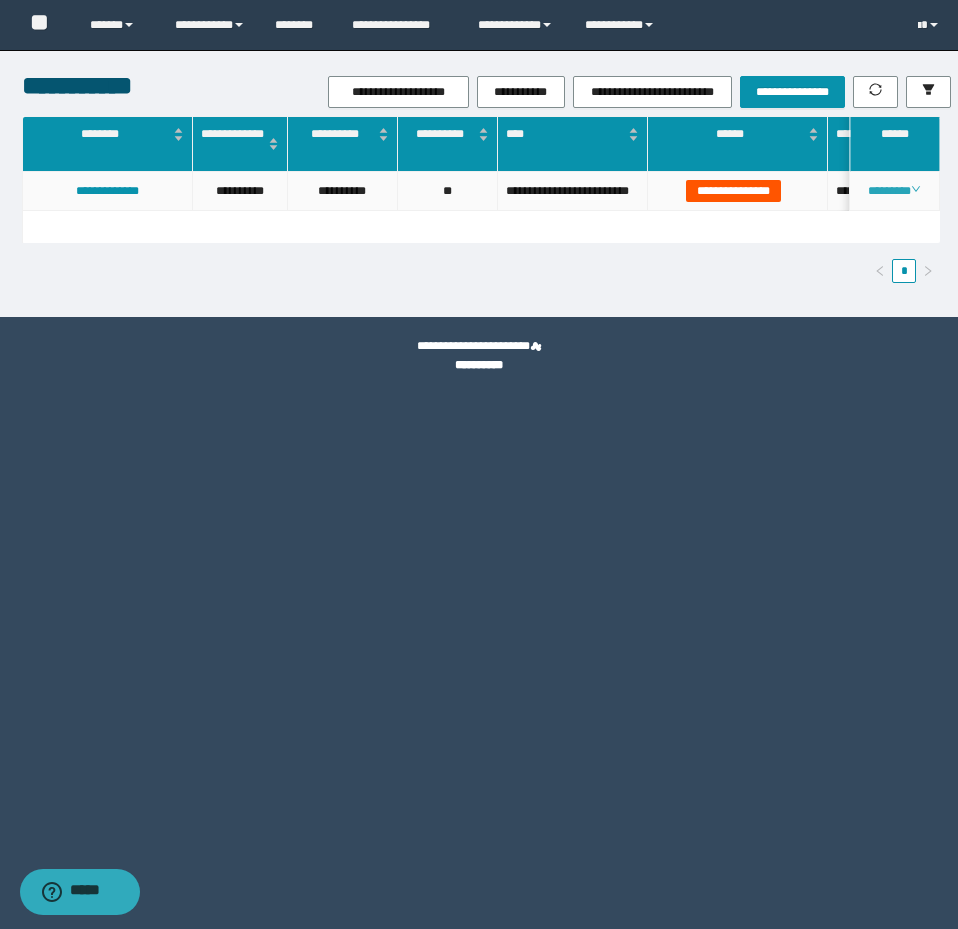 click on "********" at bounding box center [894, 191] 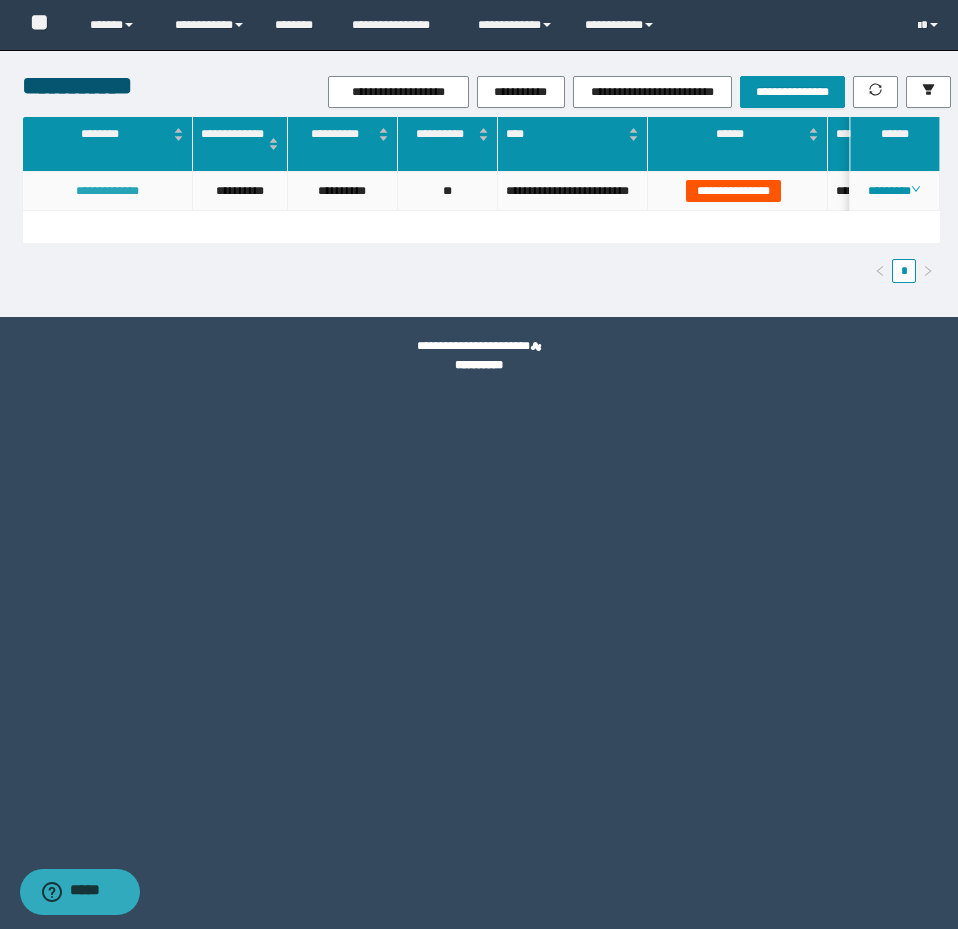 click on "**********" at bounding box center (107, 191) 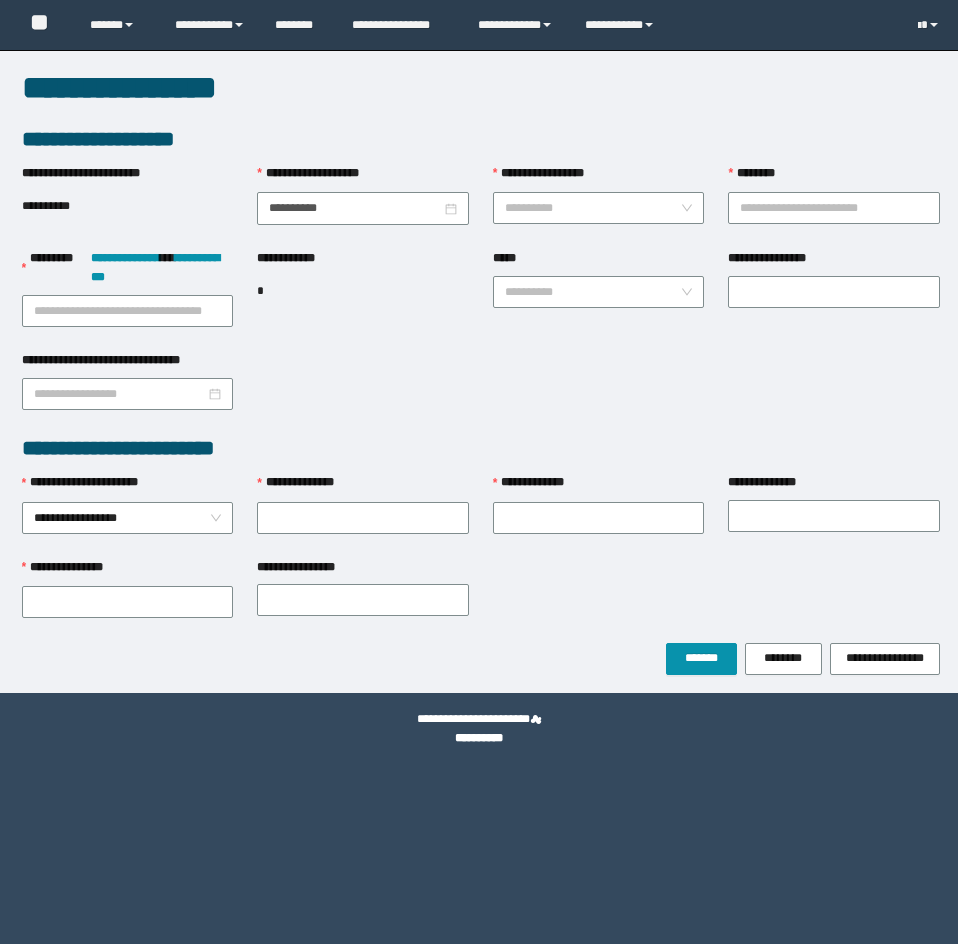 scroll, scrollTop: 0, scrollLeft: 0, axis: both 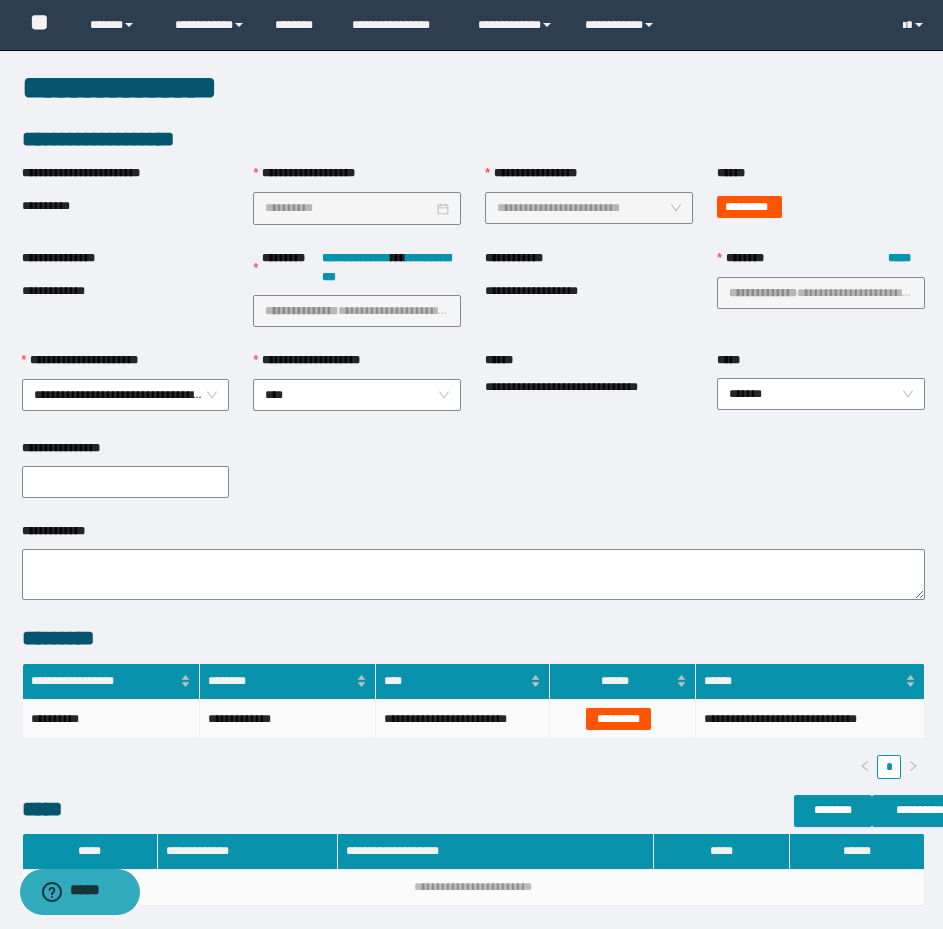 click on "**********" at bounding box center [111, 719] 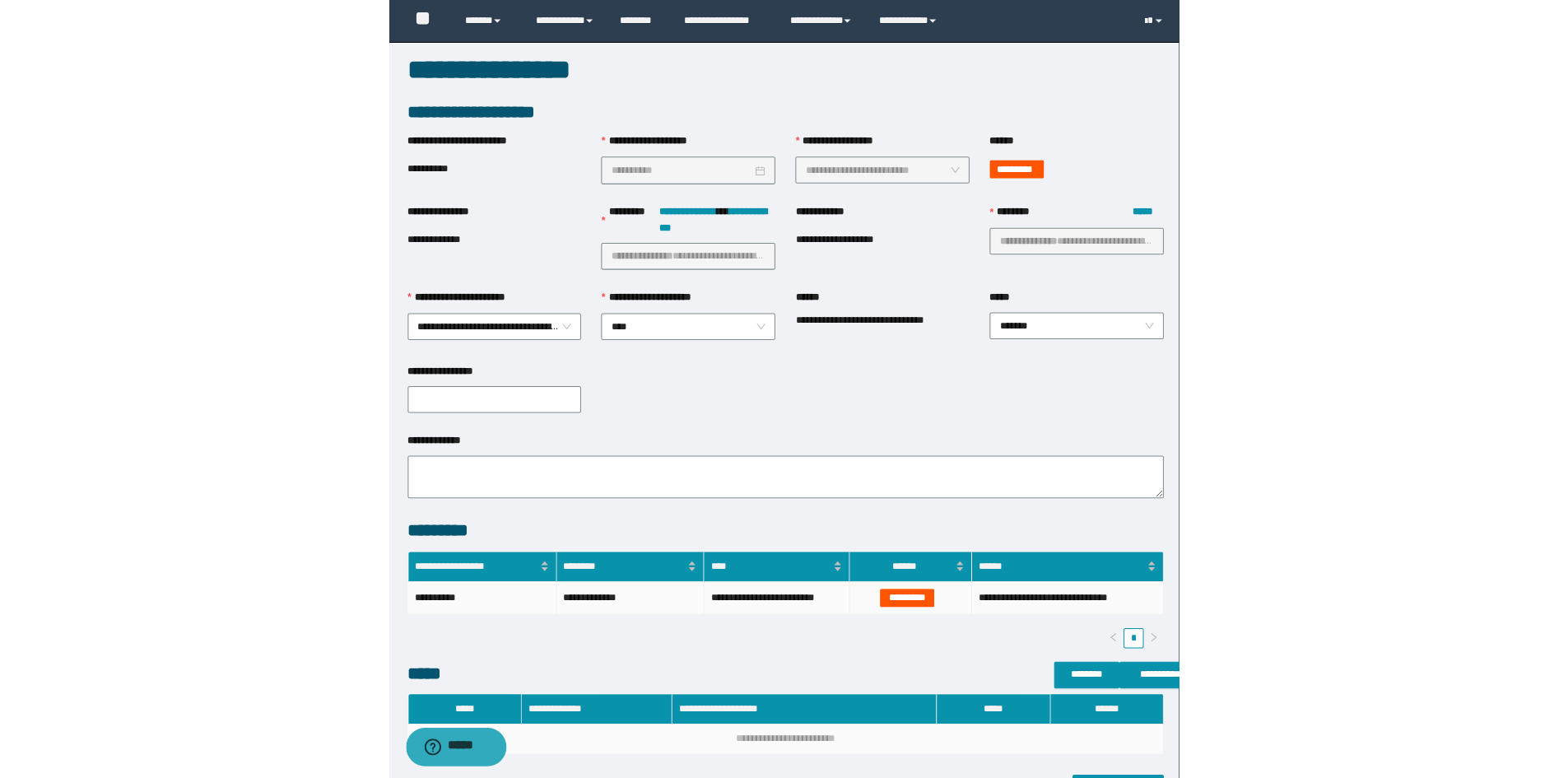 scroll, scrollTop: 0, scrollLeft: 0, axis: both 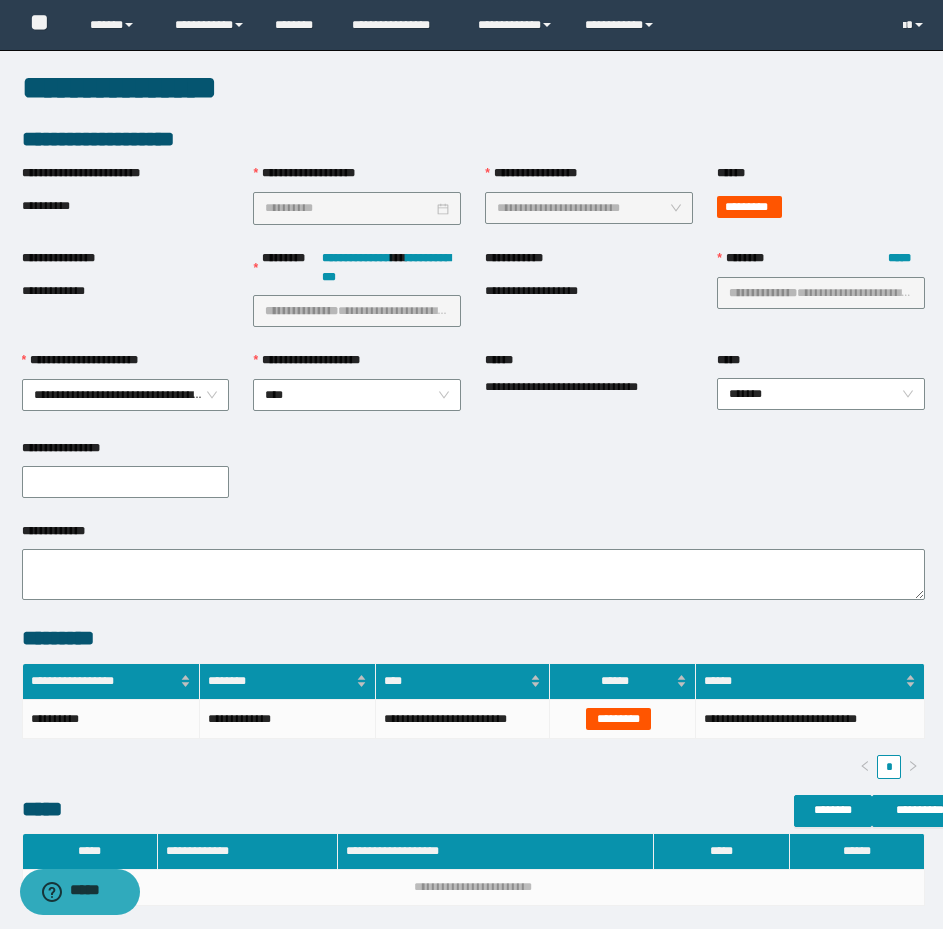 click on "**********" at bounding box center [56, 206] 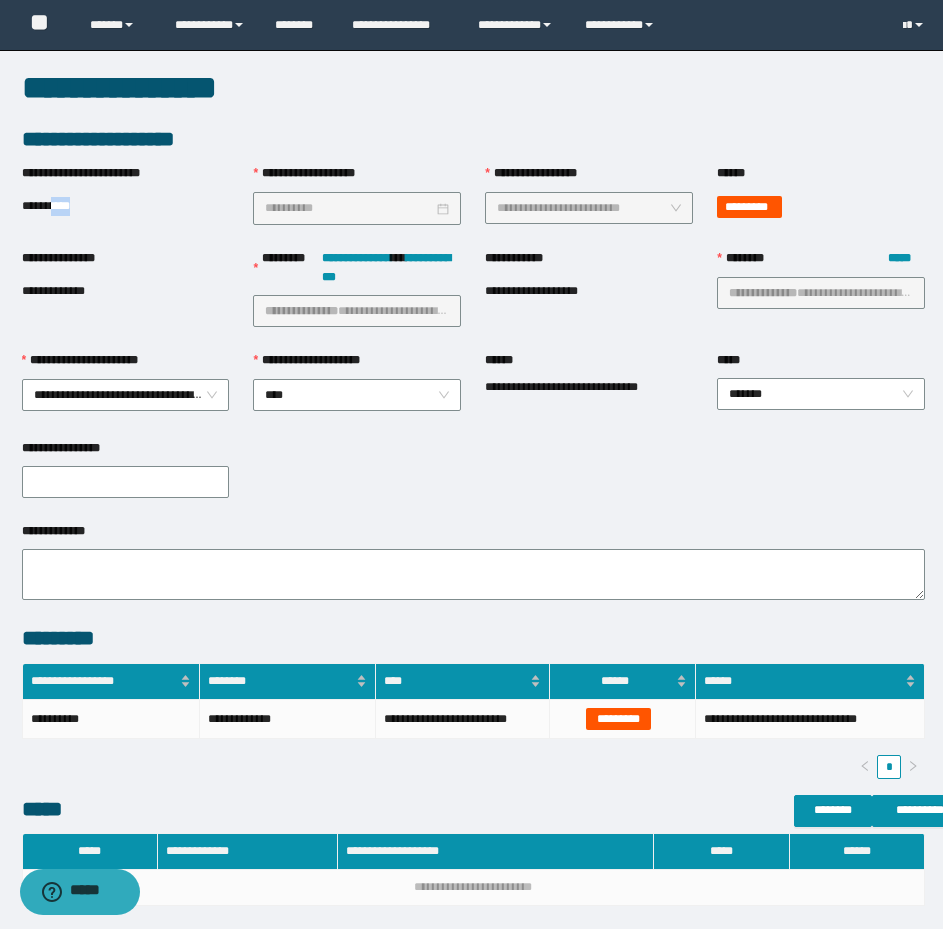 click on "**********" at bounding box center (56, 206) 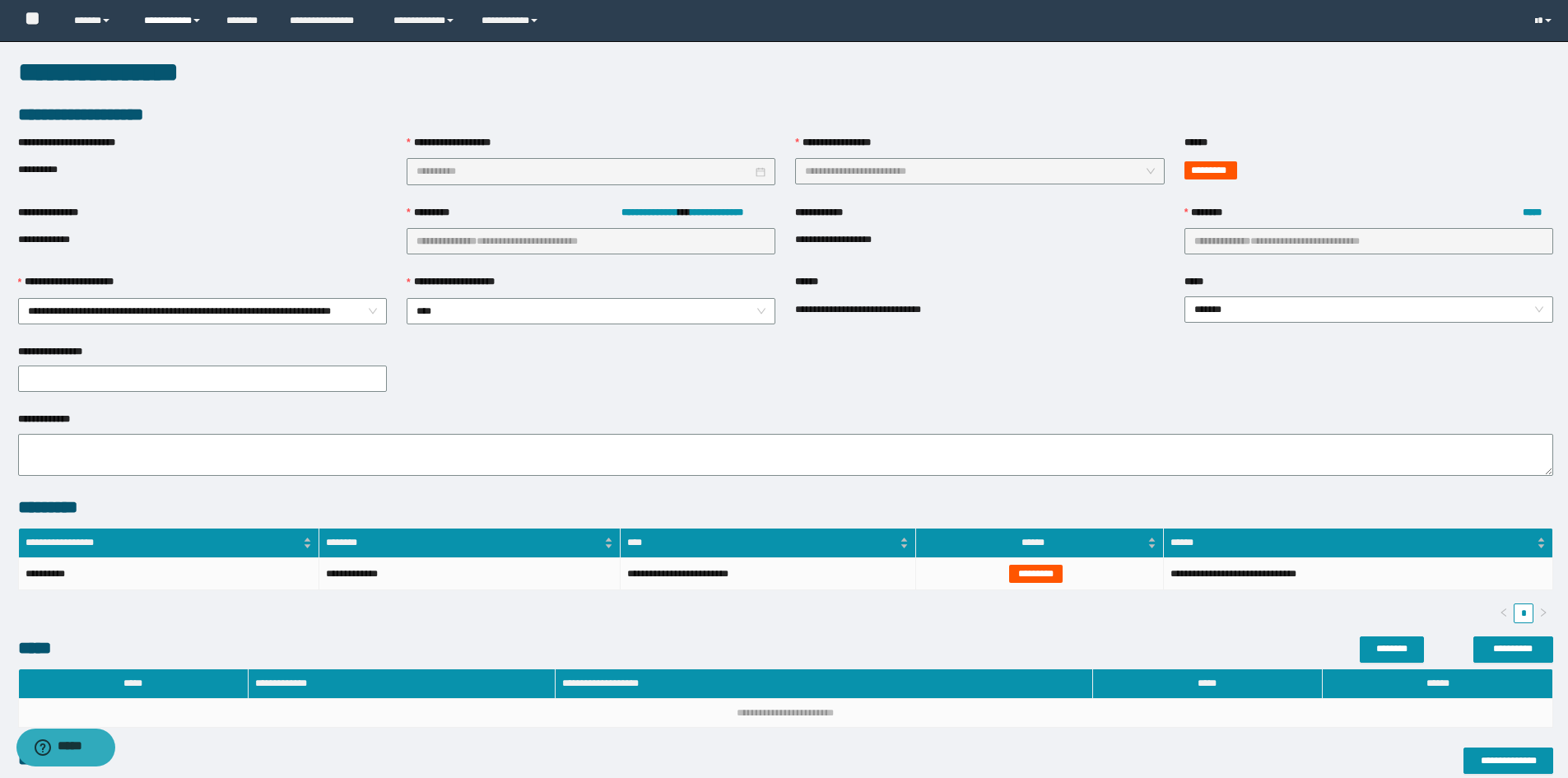 click on "**********" at bounding box center (173, 21) 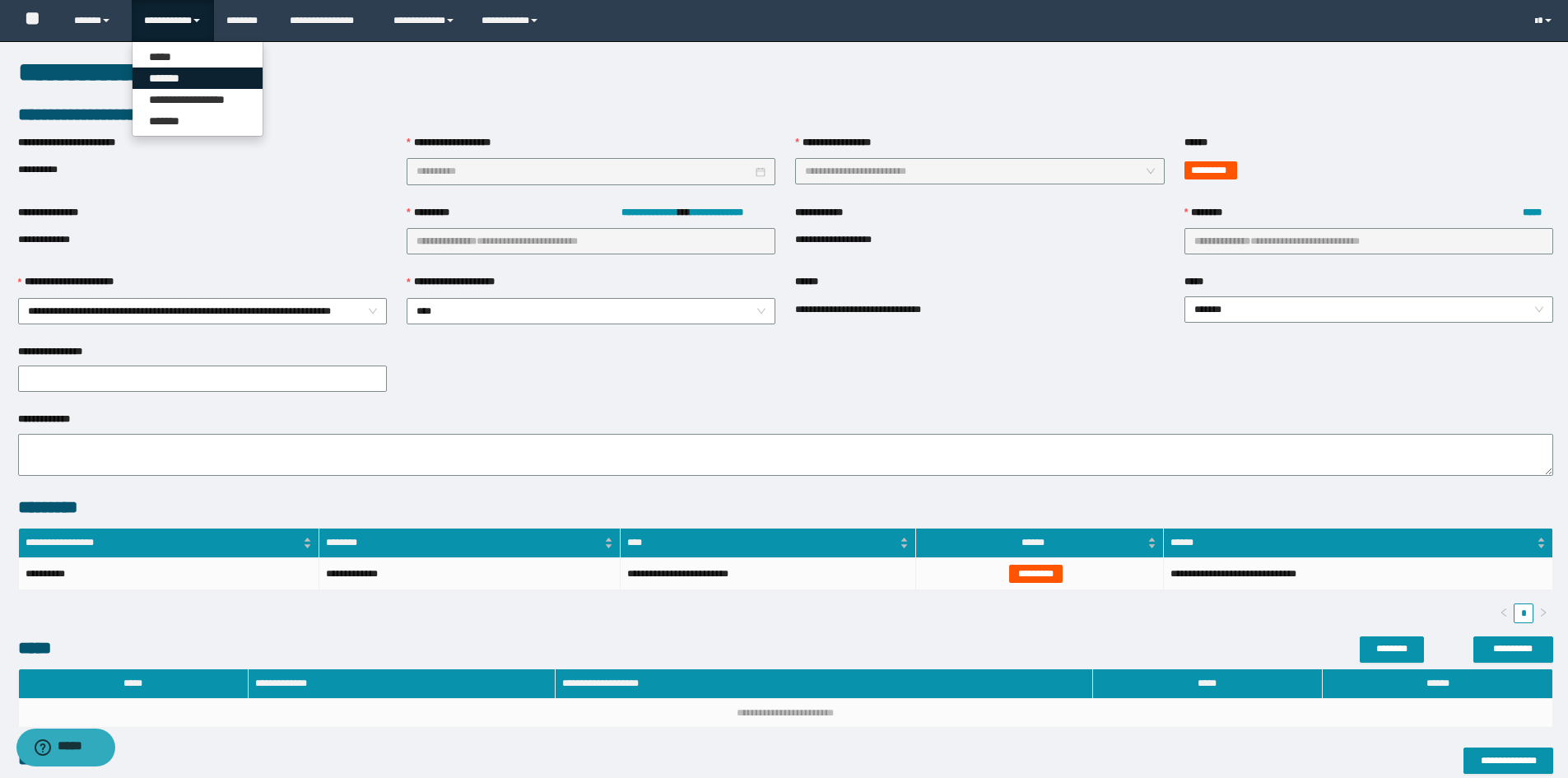 click on "*******" at bounding box center [198, 78] 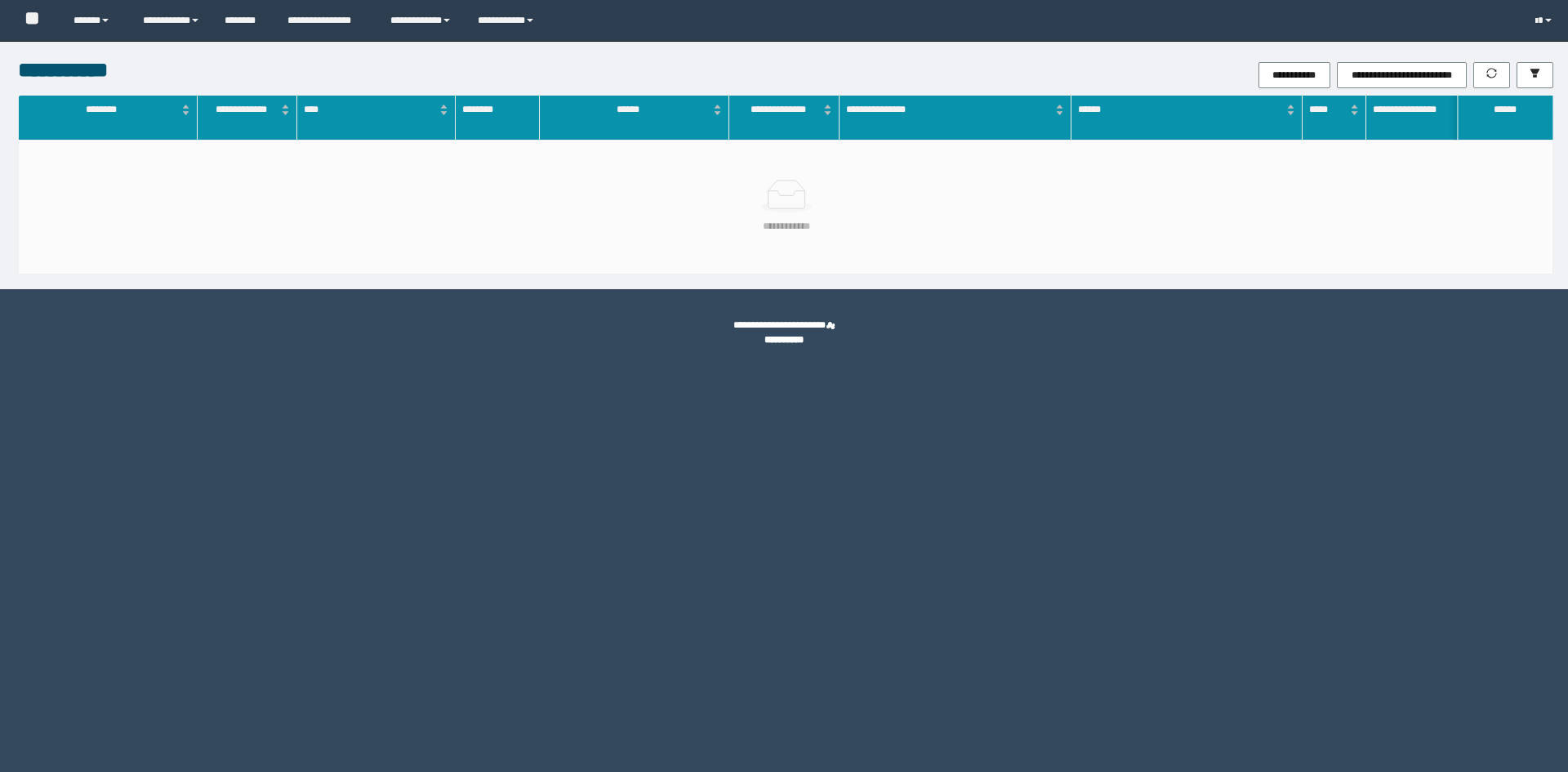 scroll, scrollTop: 0, scrollLeft: 0, axis: both 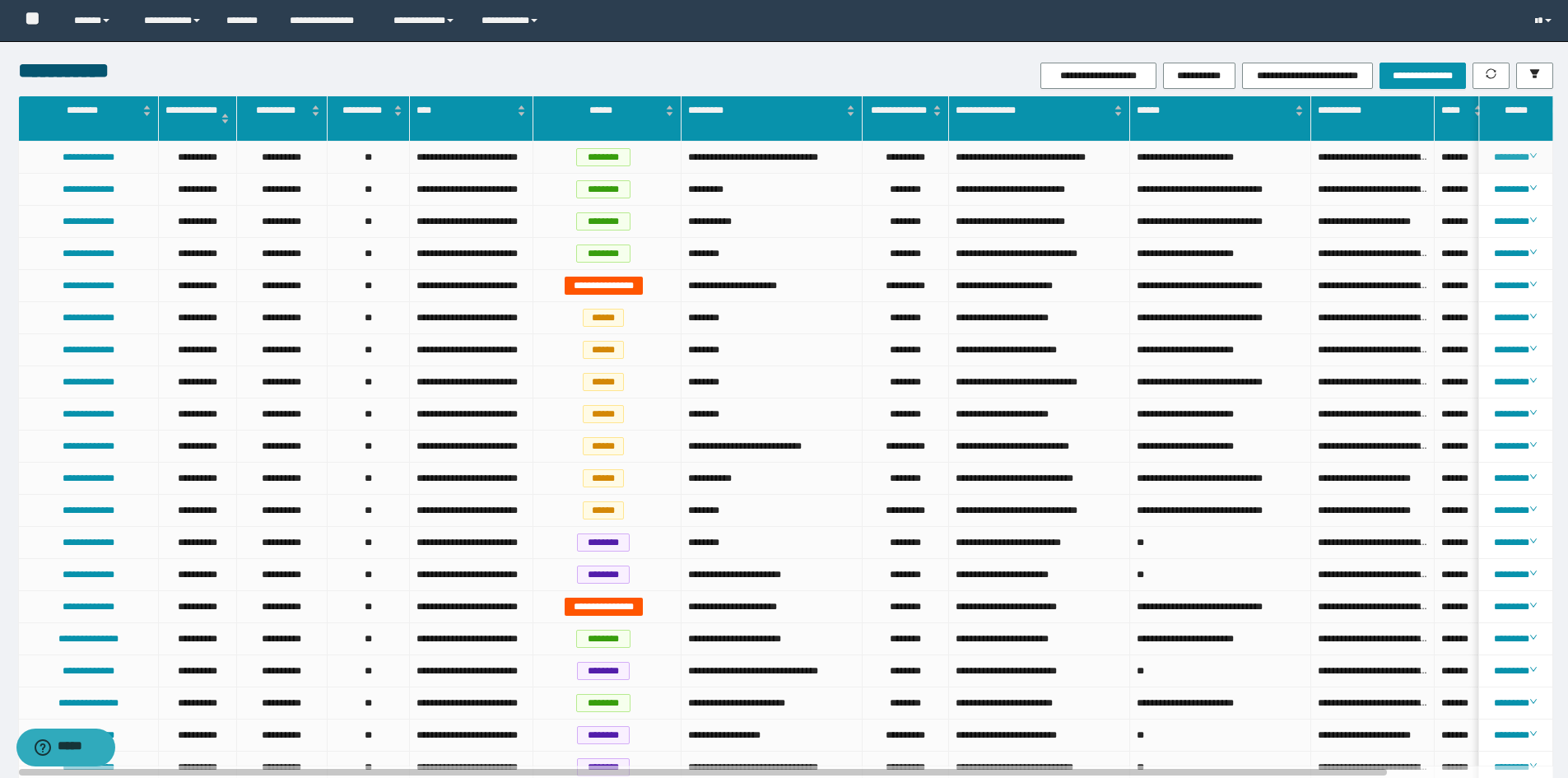 click on "********" at bounding box center [1515, 157] 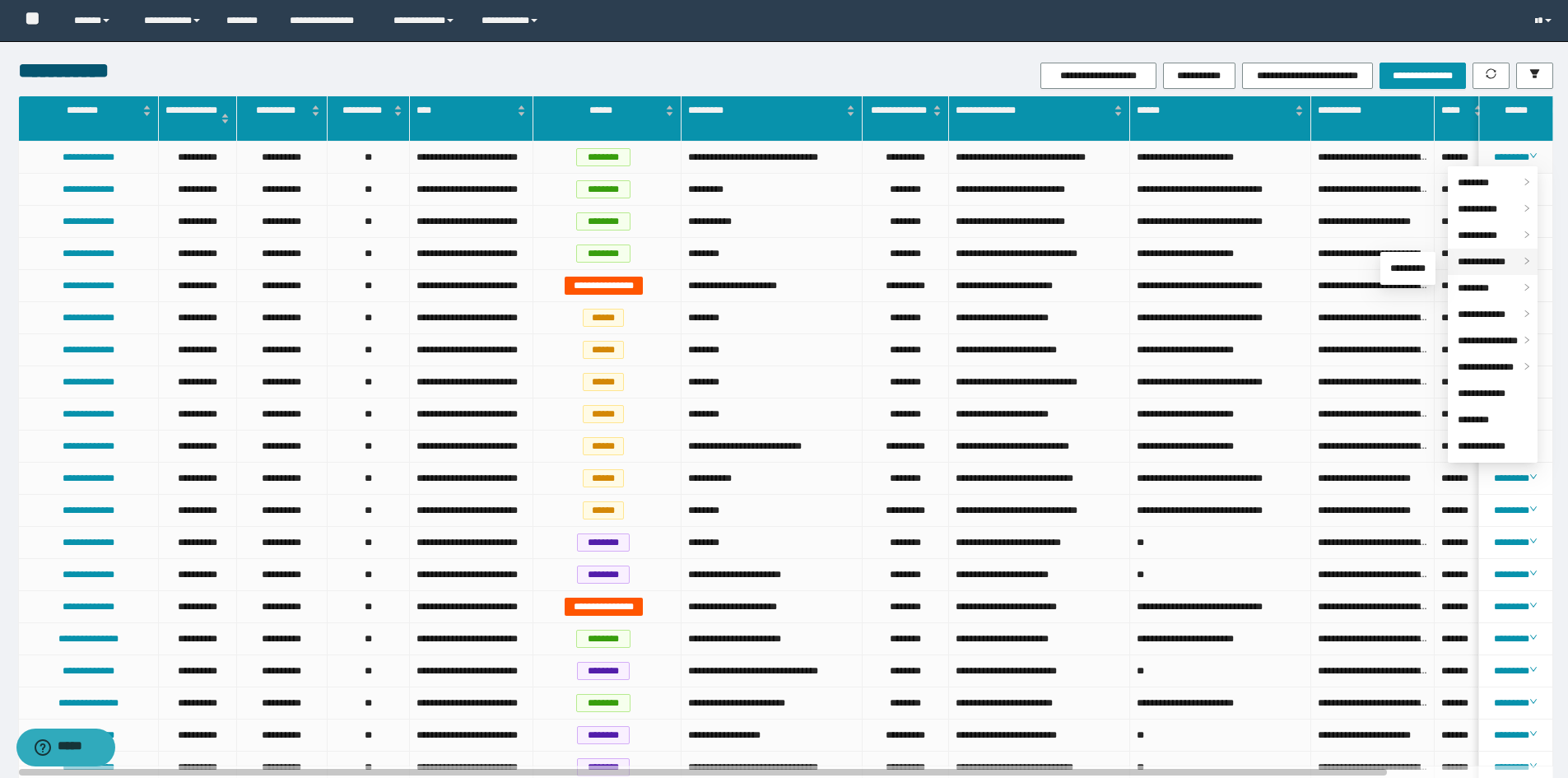 click on "**********" at bounding box center [1482, 262] 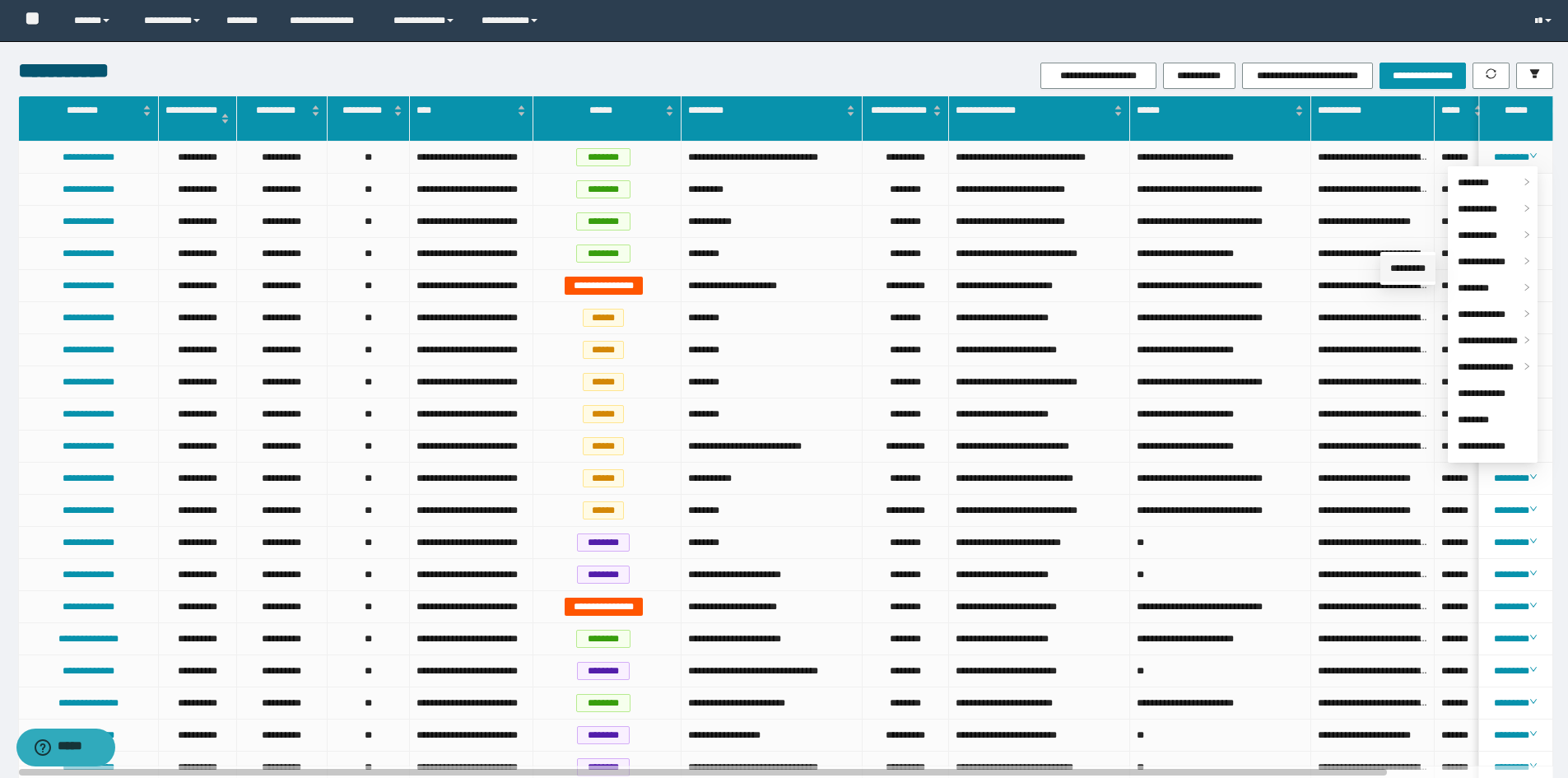 click on "*********" at bounding box center (1407, 268) 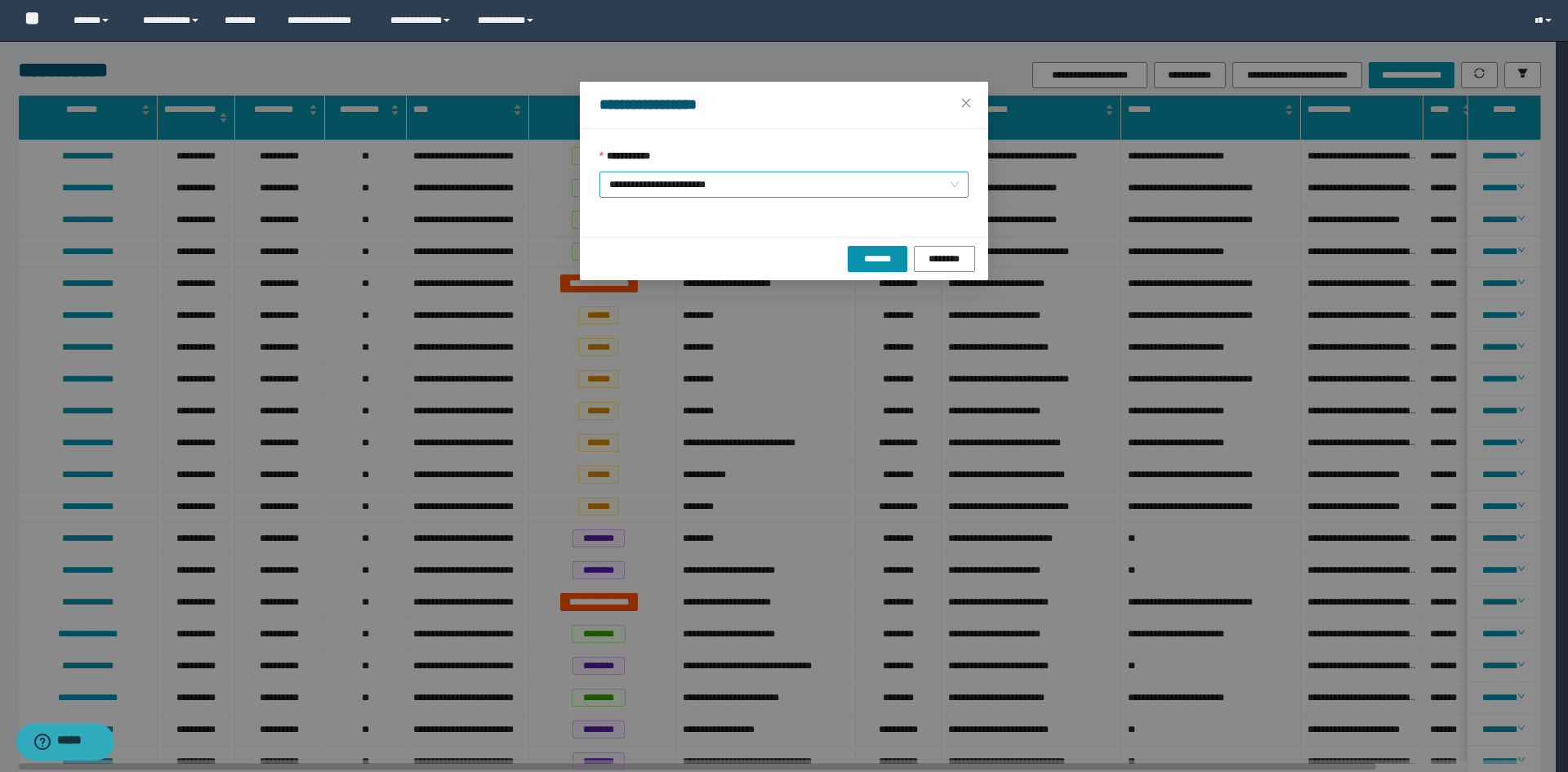 click on "**********" at bounding box center [784, 185] 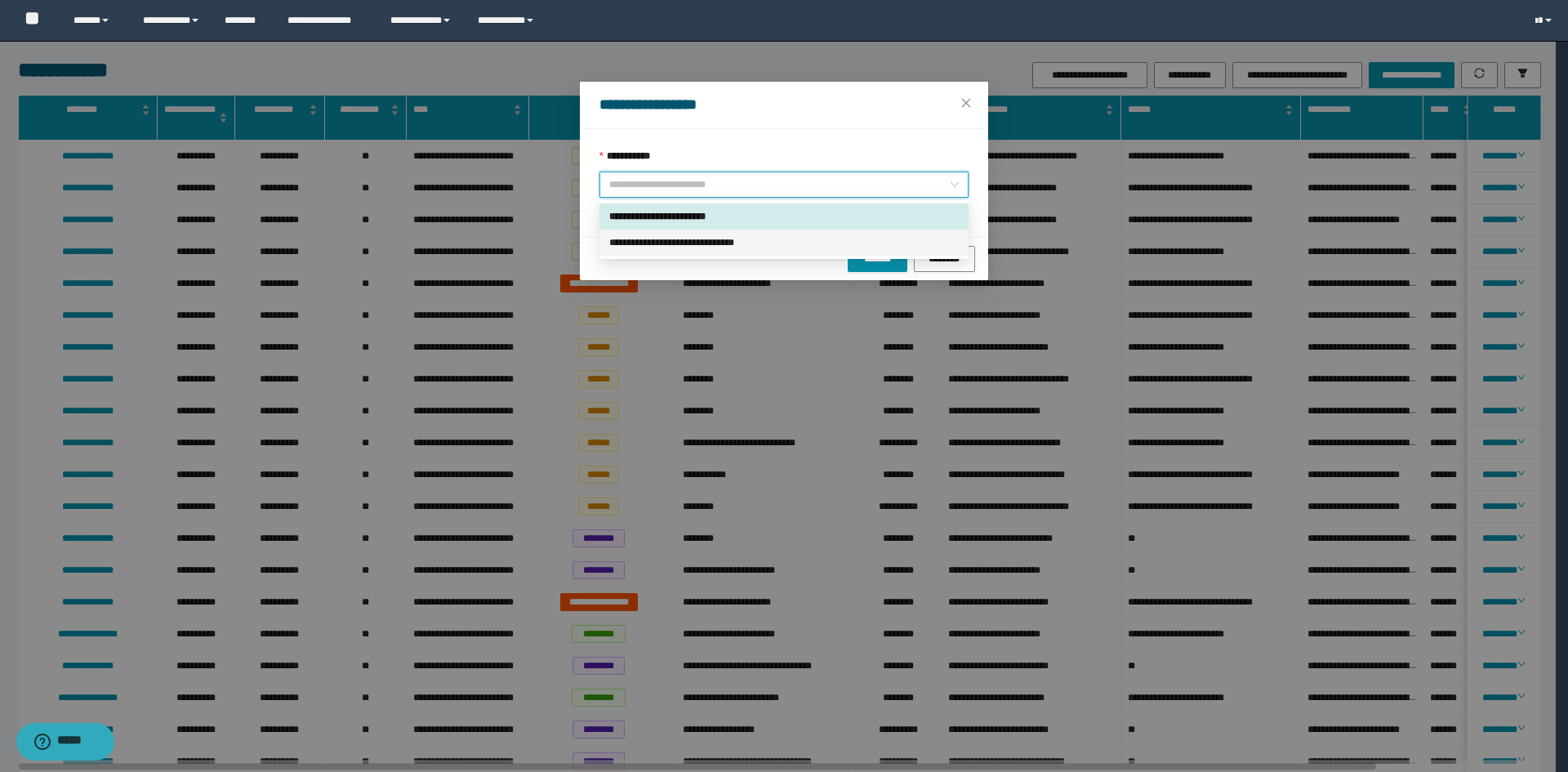 click on "**********" at bounding box center [784, 243] 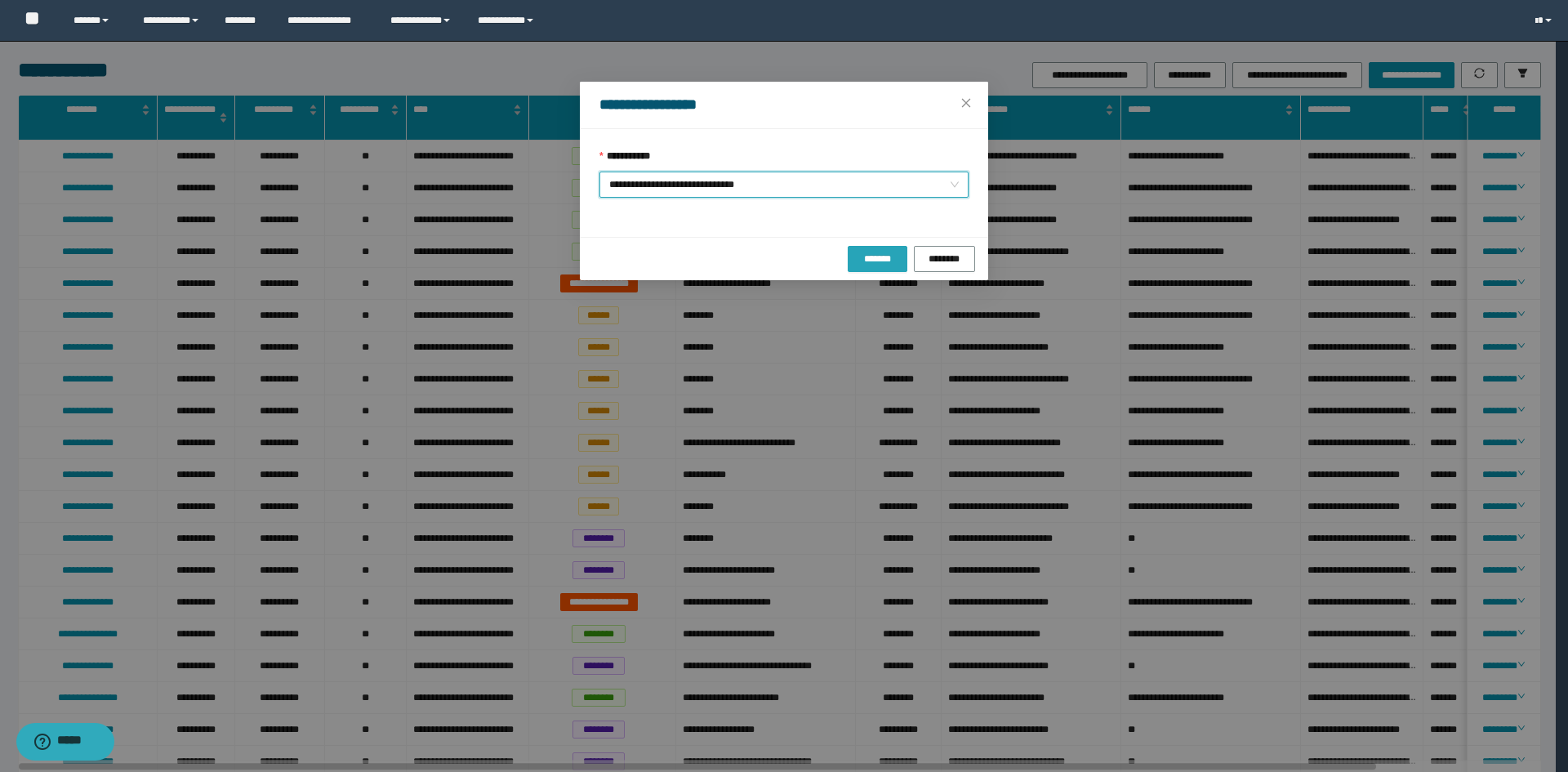 click on "*******" at bounding box center (877, 259) 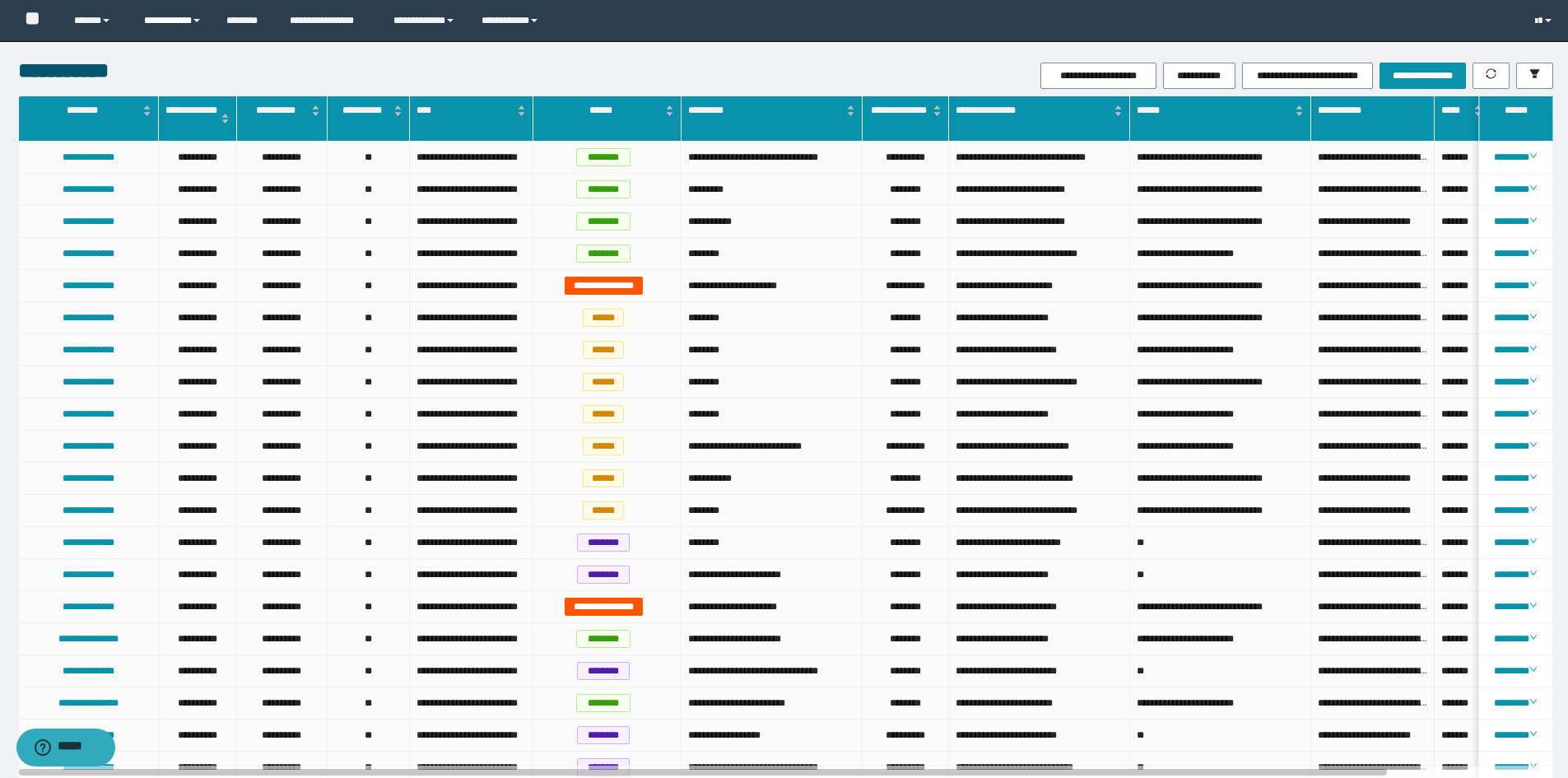 click on "**********" at bounding box center (173, 21) 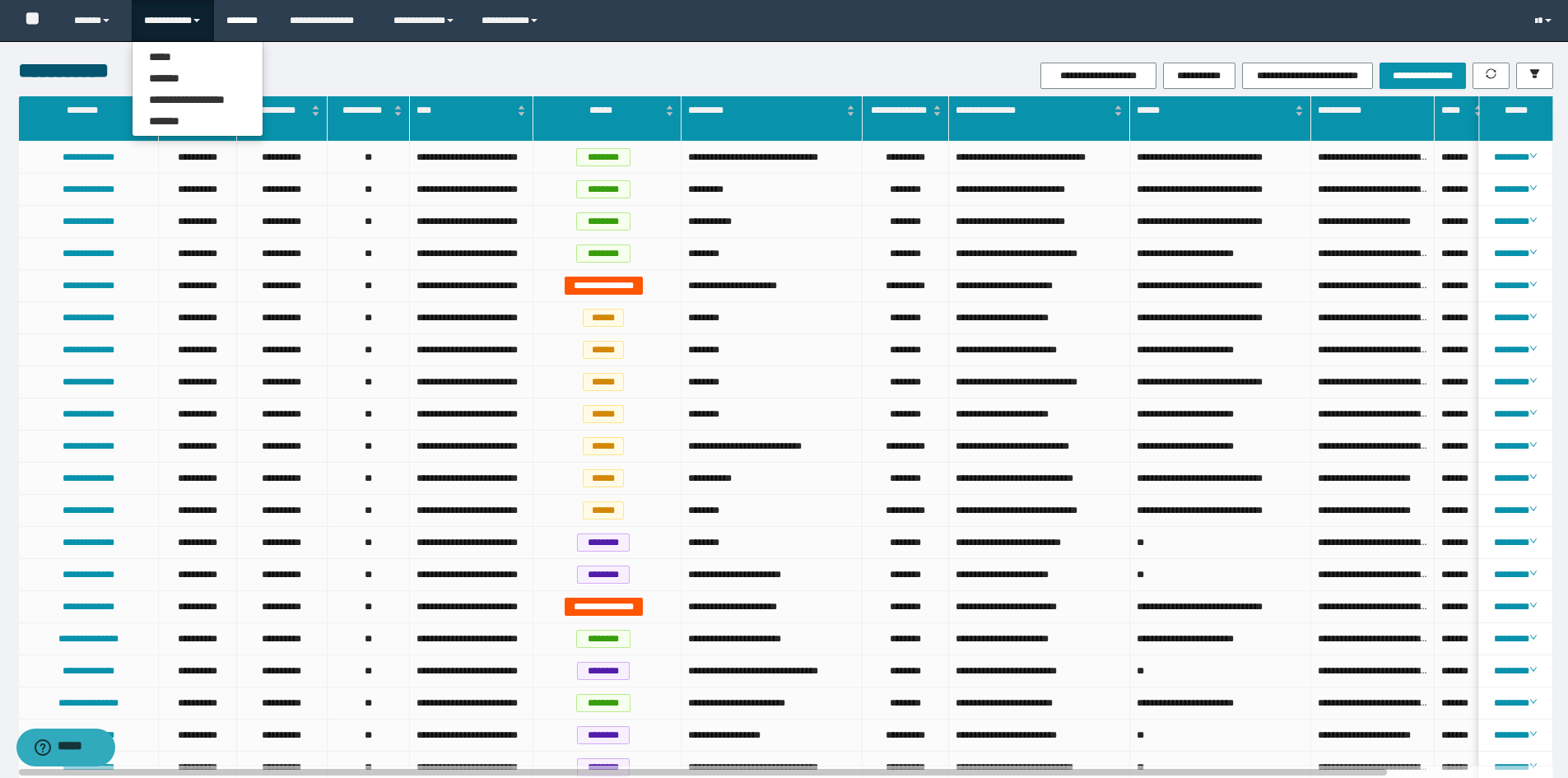 click on "********" at bounding box center (245, 21) 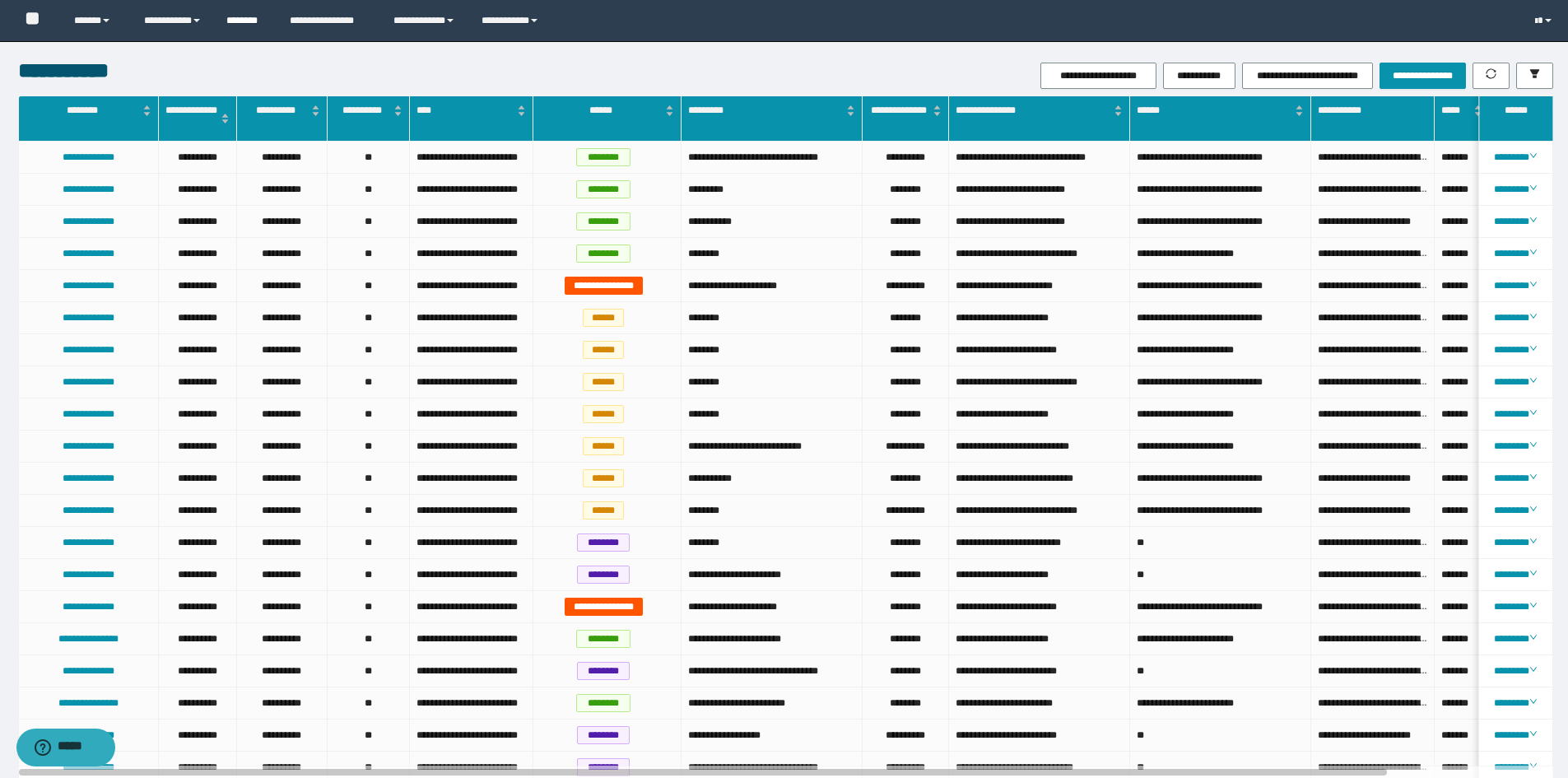click on "********" at bounding box center (245, 21) 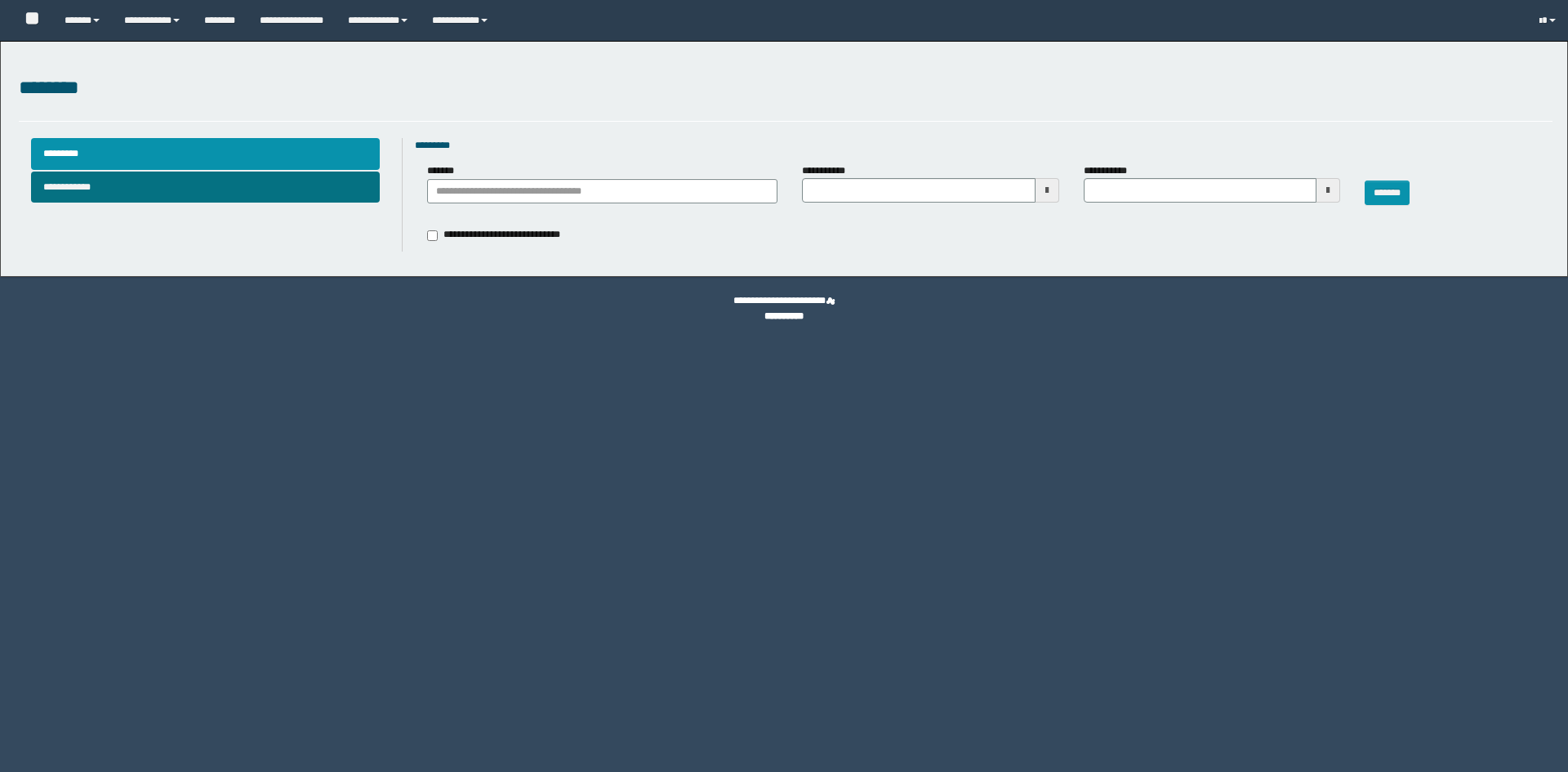 scroll, scrollTop: 0, scrollLeft: 0, axis: both 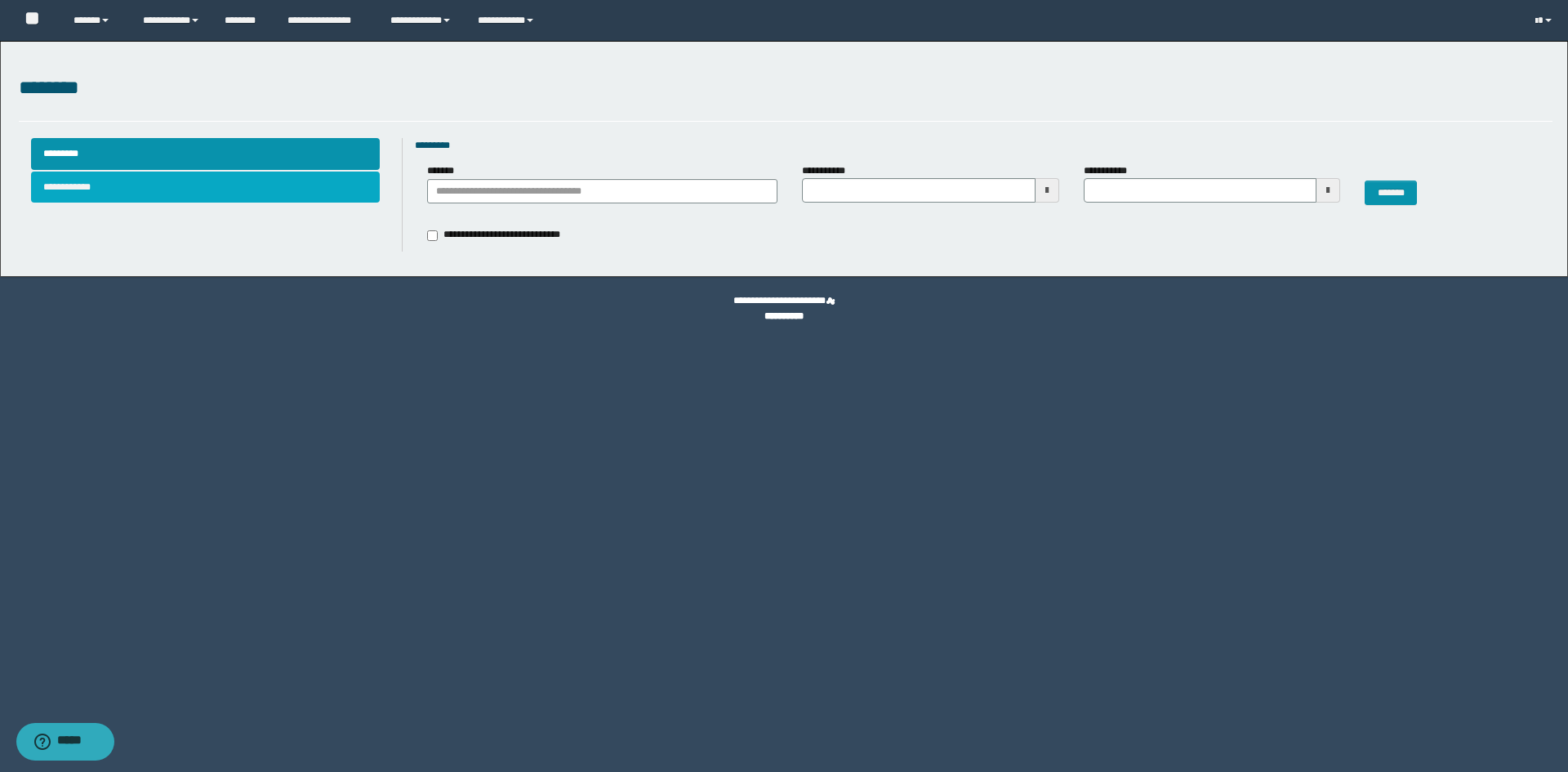 click on "**********" at bounding box center [206, 187] 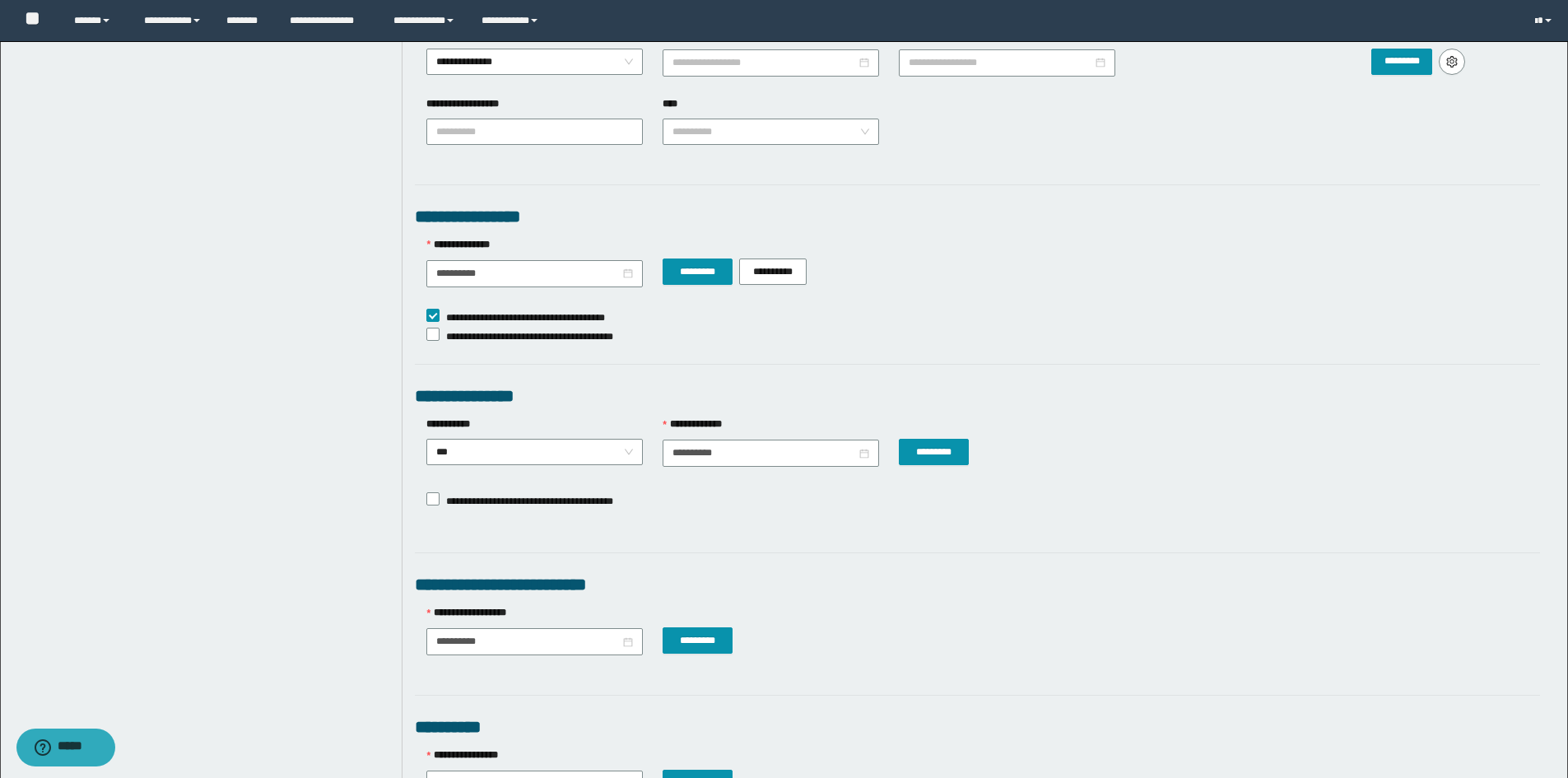 scroll, scrollTop: 985, scrollLeft: 0, axis: vertical 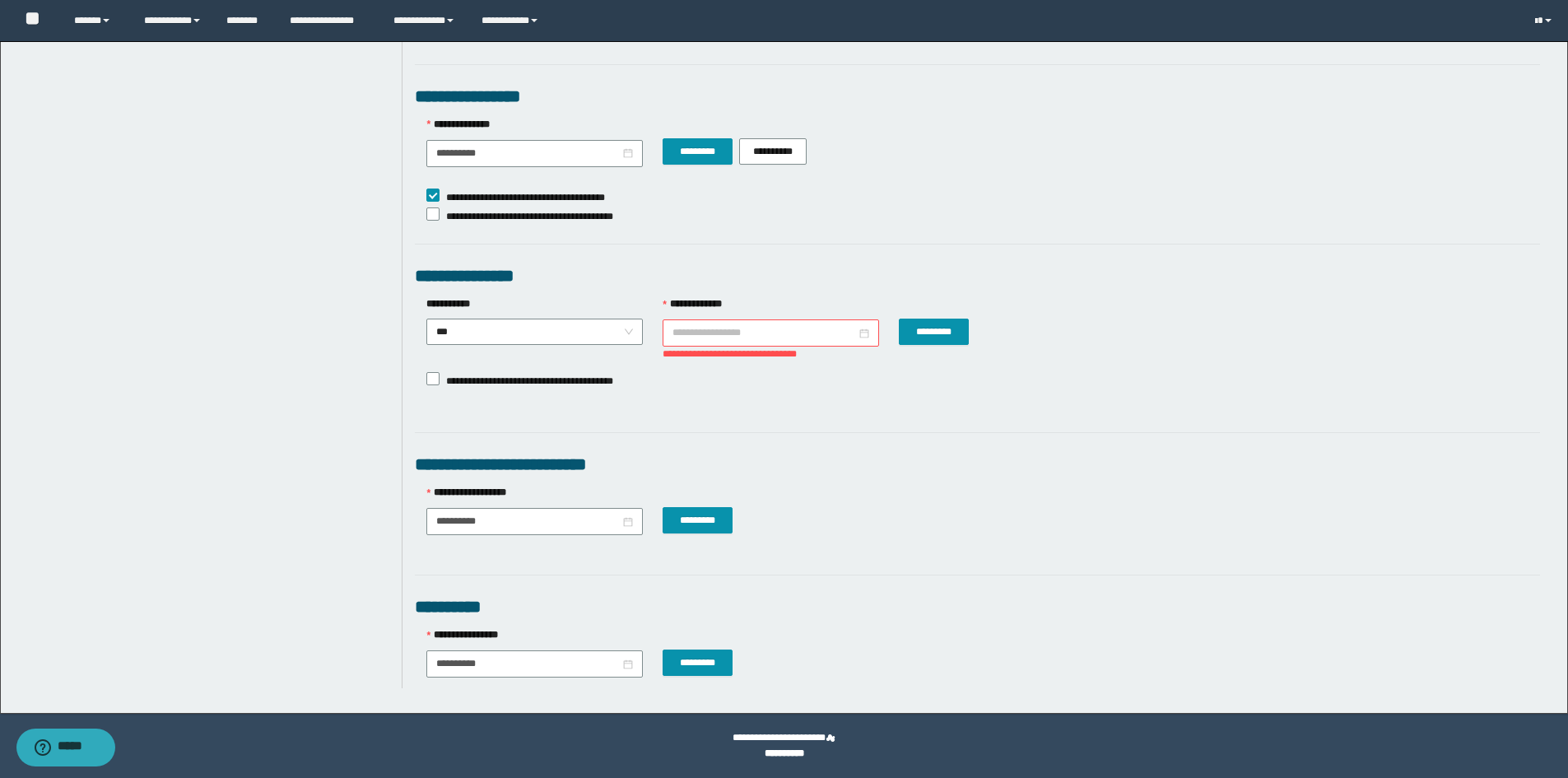 click on "**********" at bounding box center [764, 333] 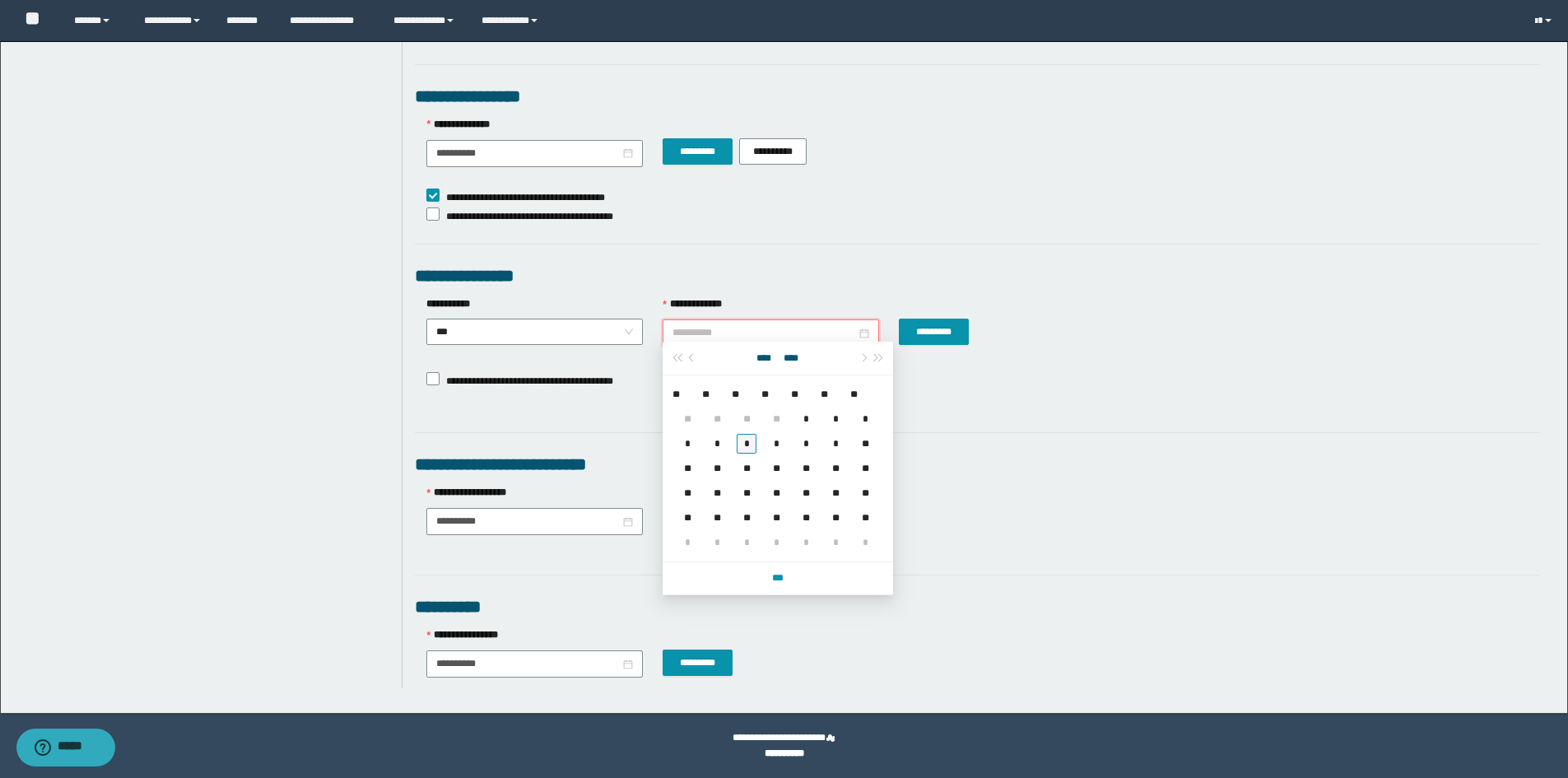click on "*" at bounding box center [747, 444] 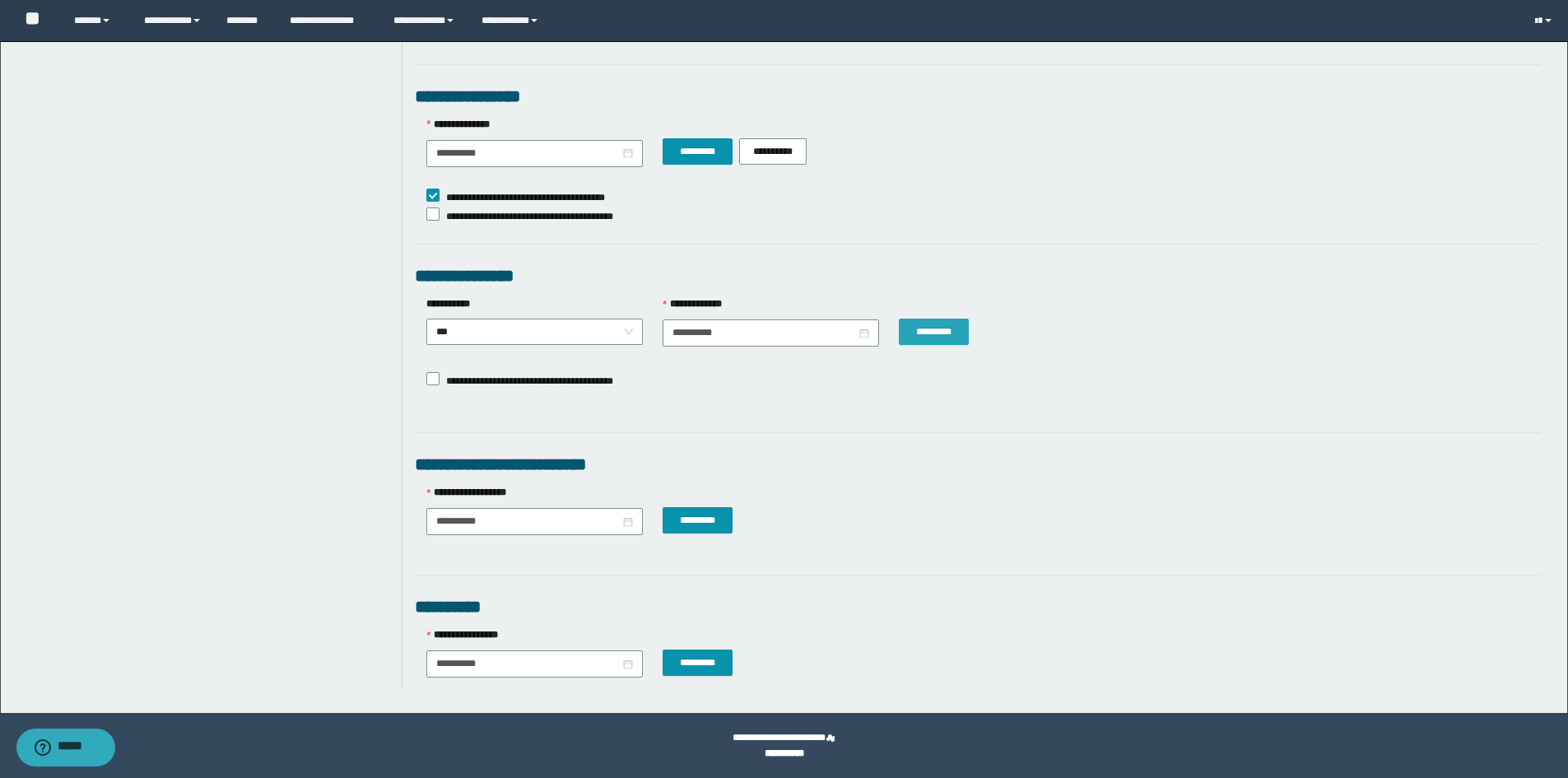 click on "*********" at bounding box center (933, 332) 